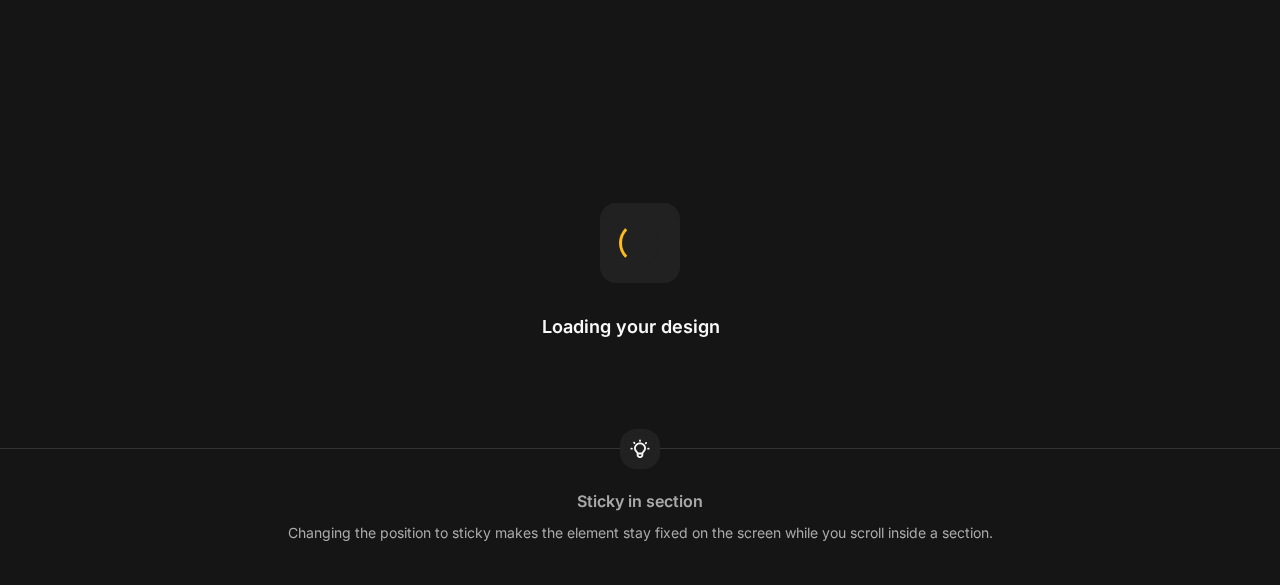 scroll, scrollTop: 0, scrollLeft: 0, axis: both 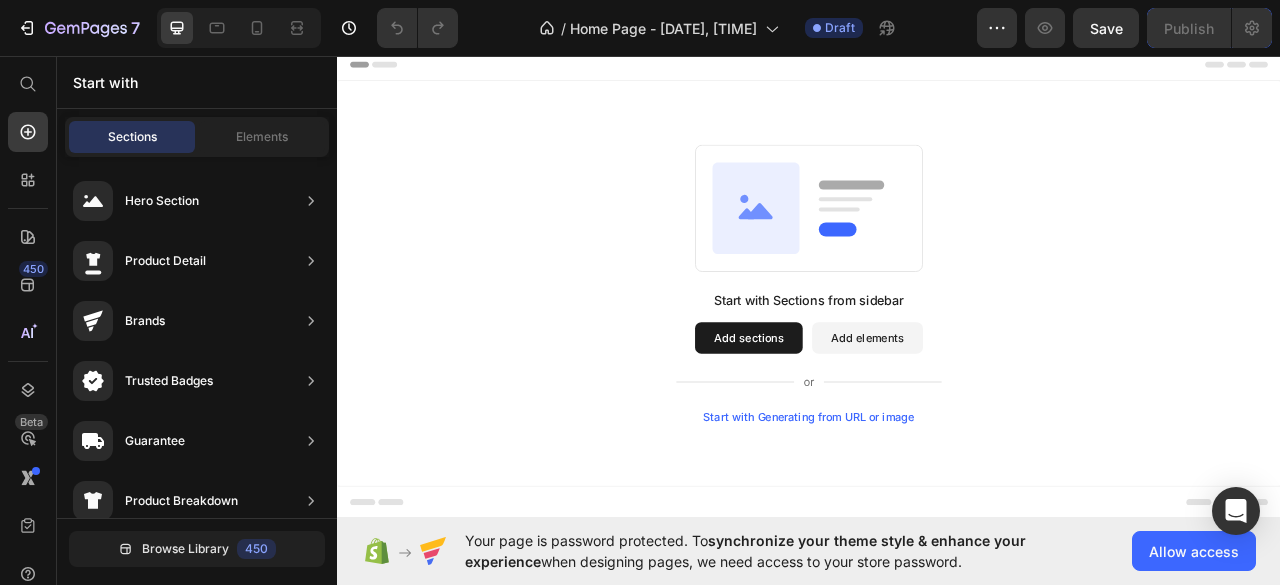click on "Add sections" at bounding box center (860, 416) 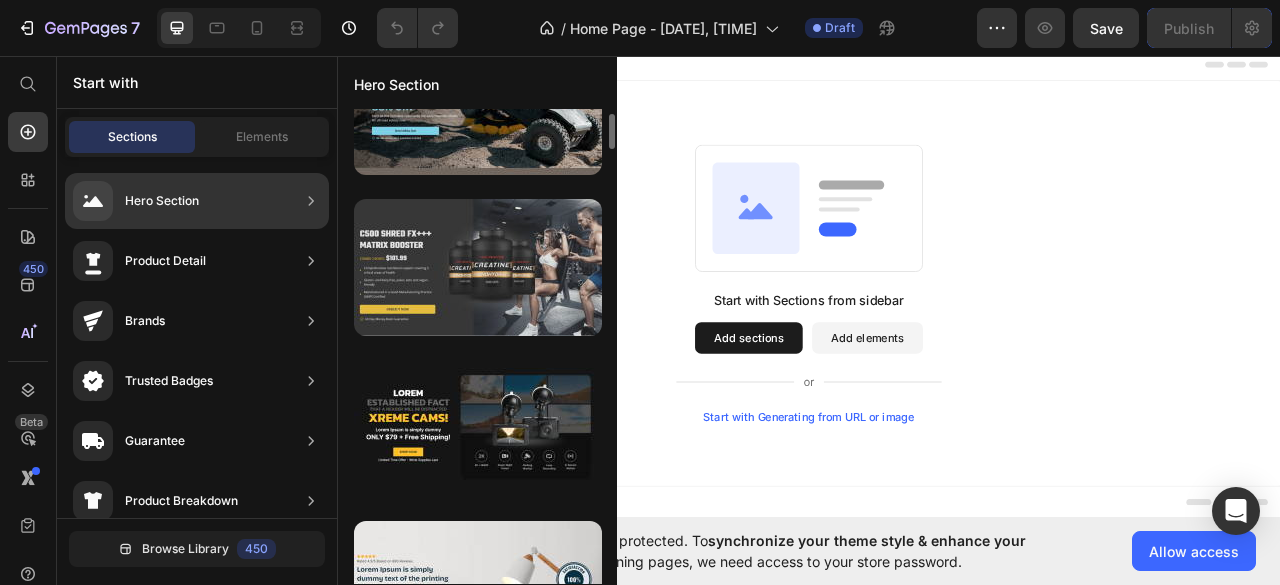 scroll, scrollTop: 0, scrollLeft: 0, axis: both 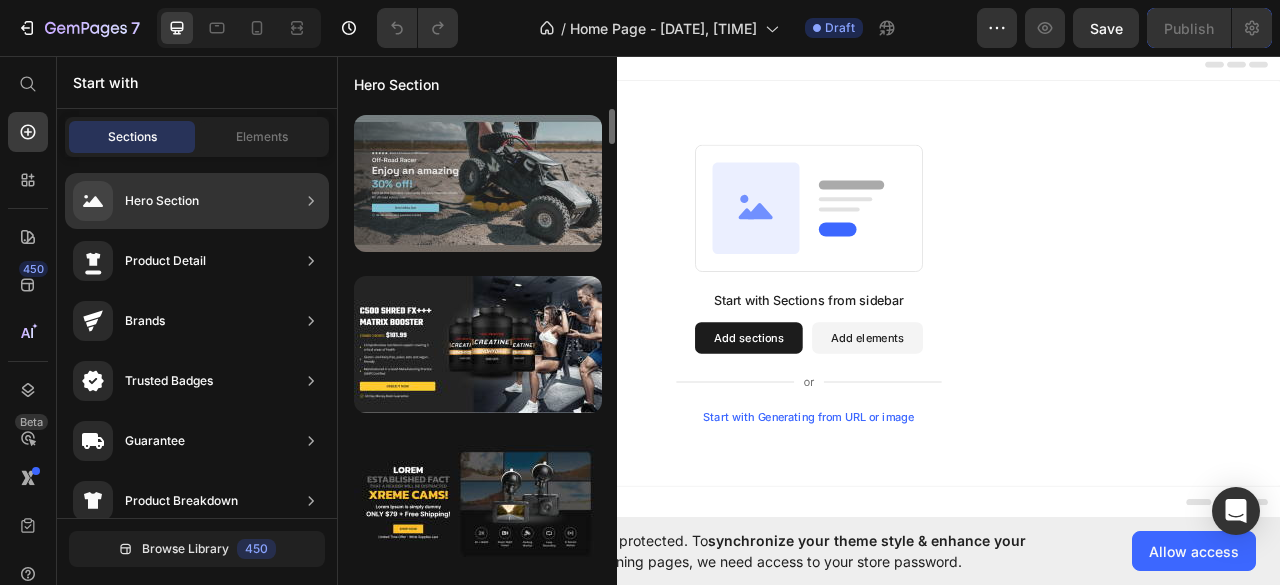 click at bounding box center (478, 183) 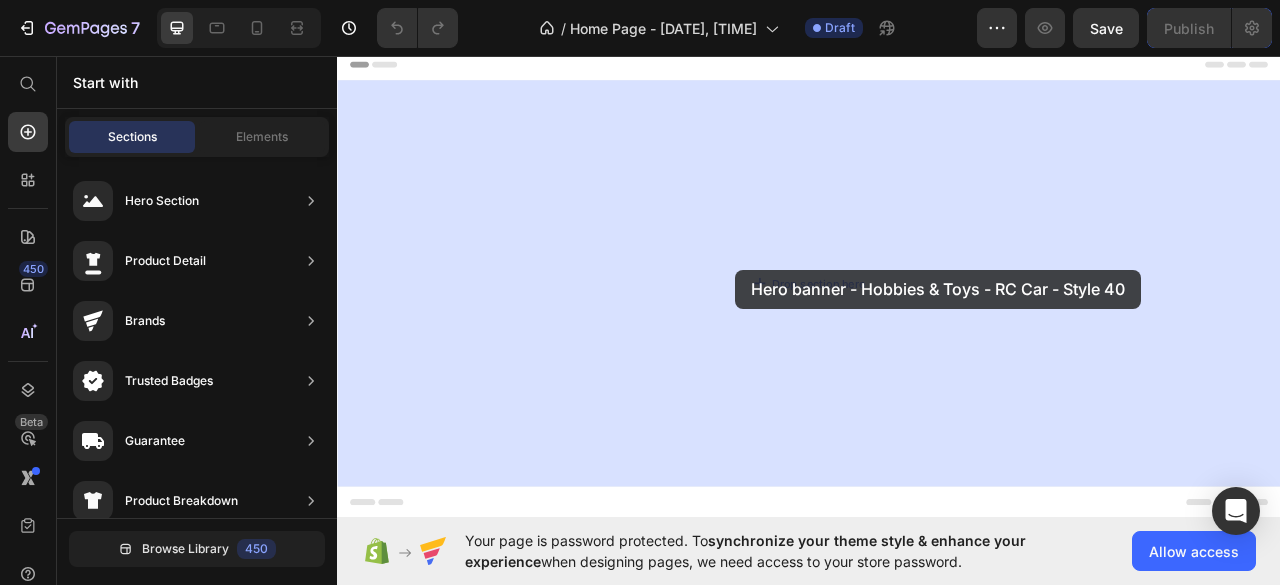 drag, startPoint x: 797, startPoint y: 256, endPoint x: 844, endPoint y: 329, distance: 86.821655 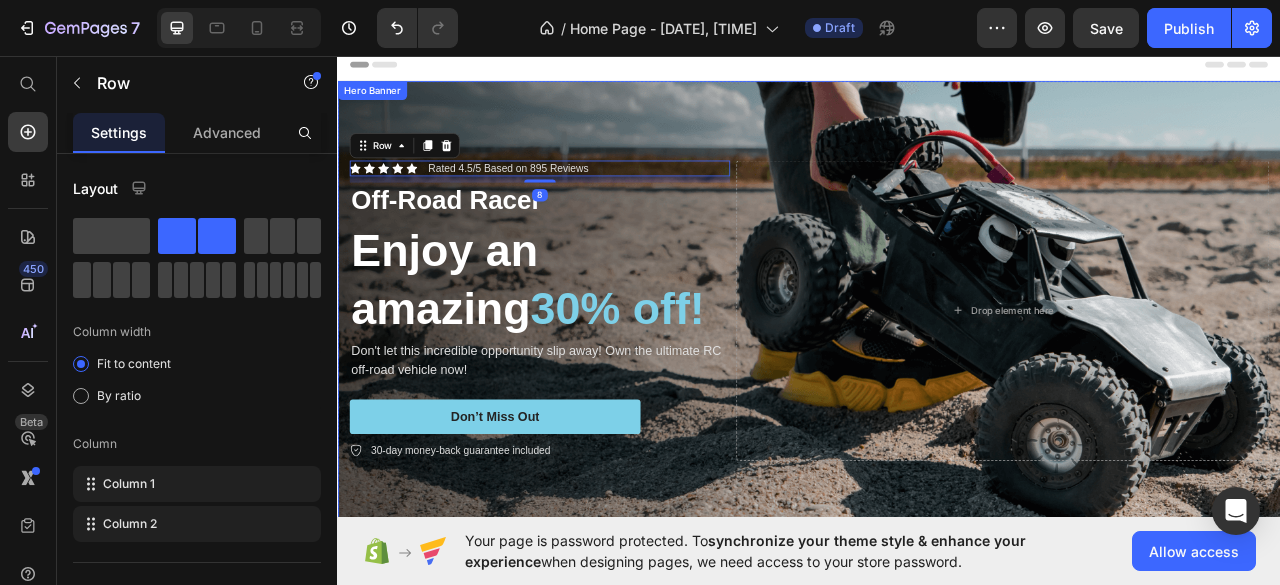 click at bounding box center (937, 380) 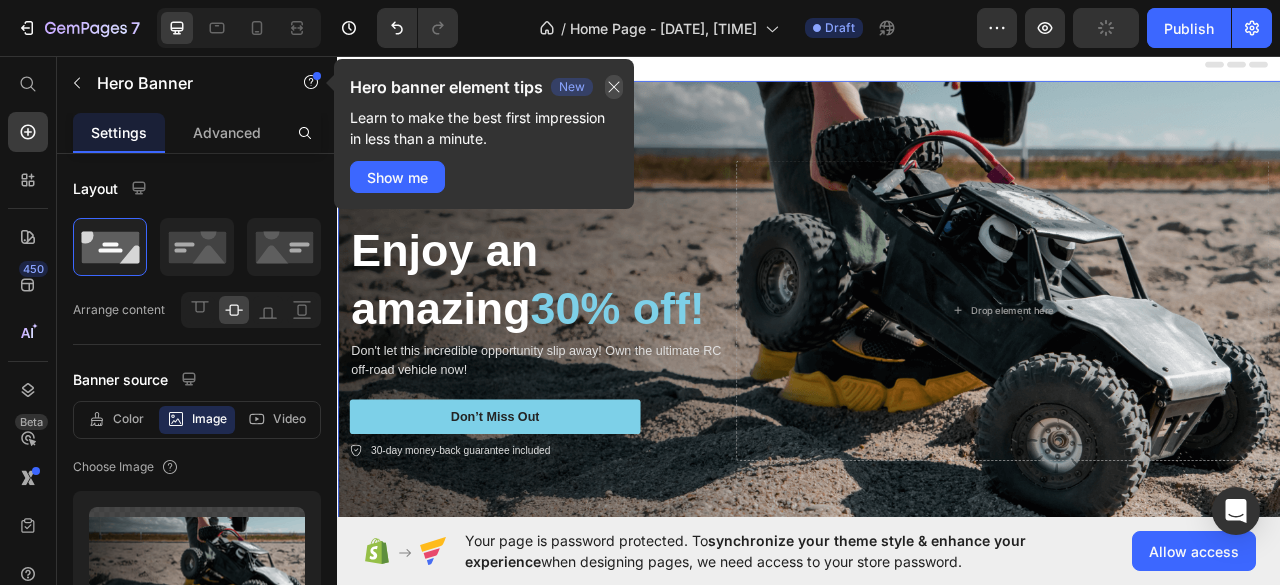 click 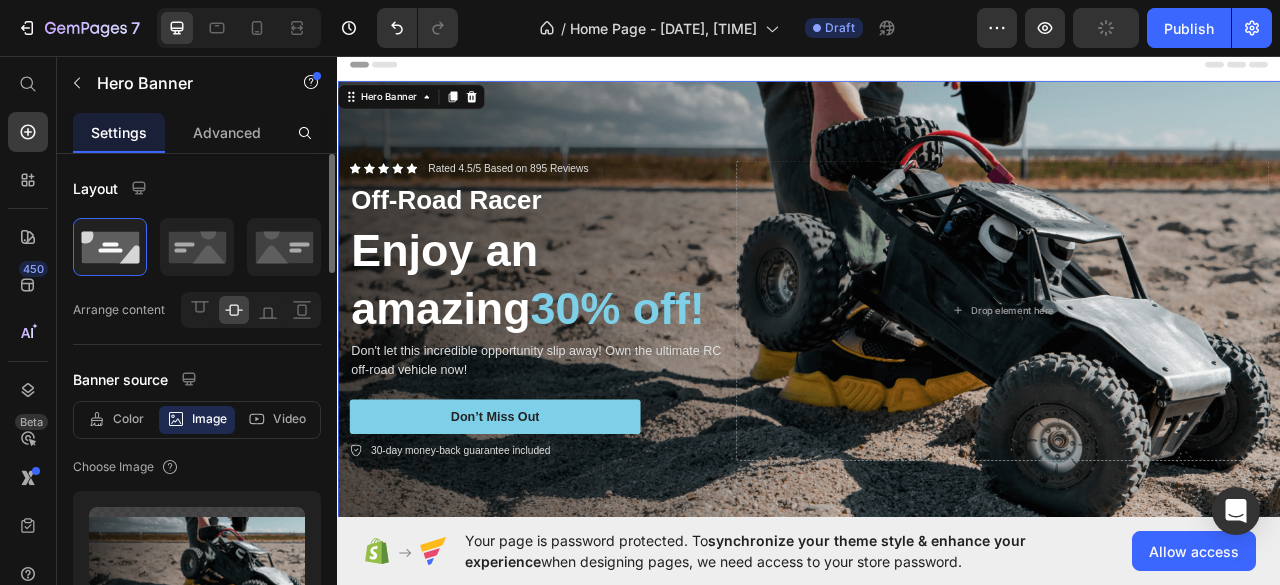 type on "https://cdn.shopify.com/s/files/1/0767/7984/7916/files/gempages_575109573979931423-9f7f8133-804b-4d91-a9e1-b8742e253d32.png" 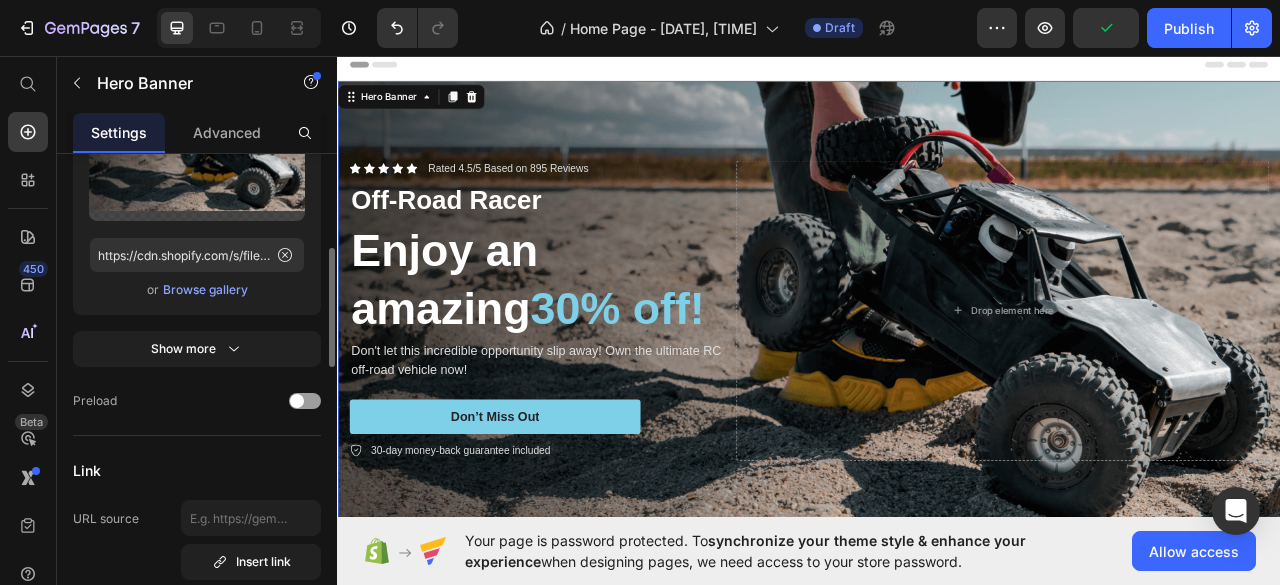 scroll, scrollTop: 414, scrollLeft: 0, axis: vertical 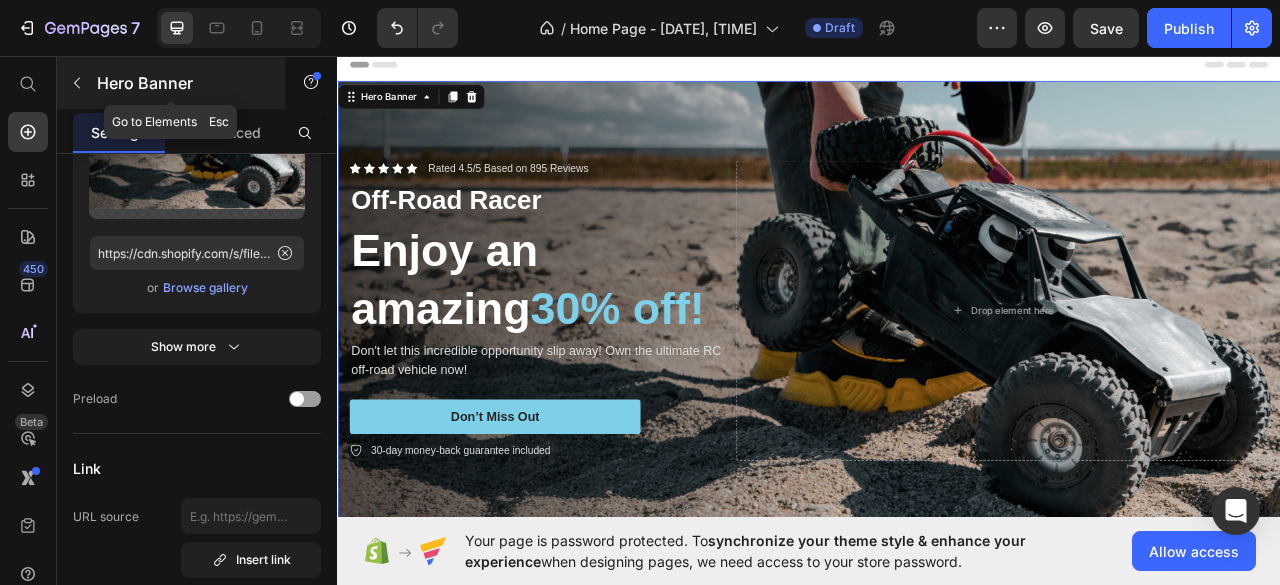 click 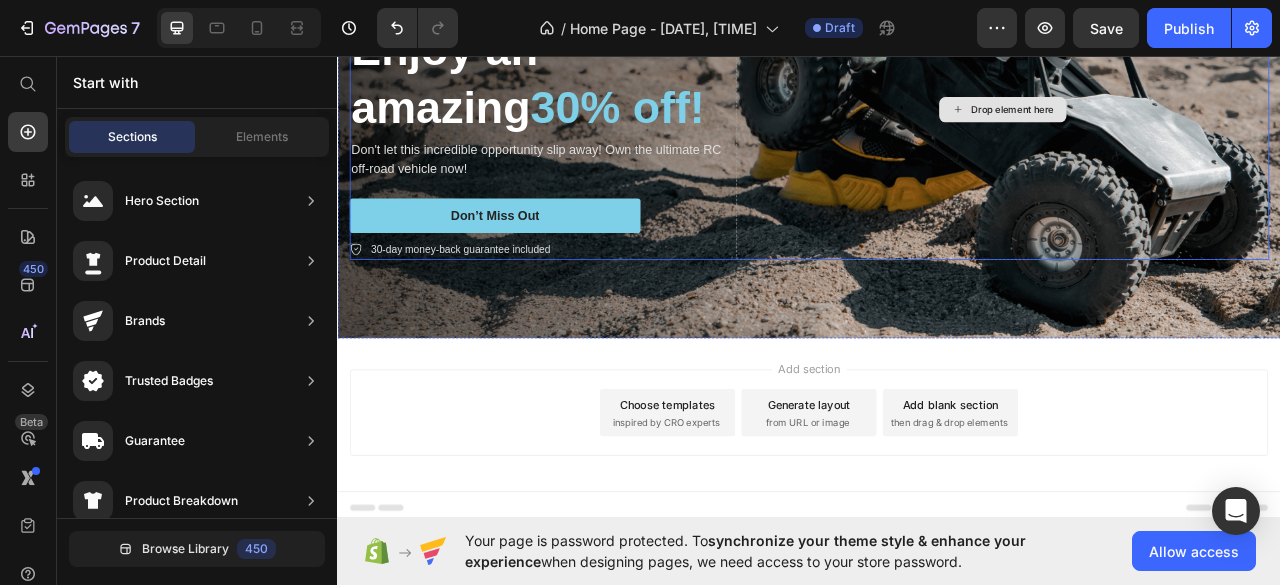 scroll, scrollTop: 0, scrollLeft: 0, axis: both 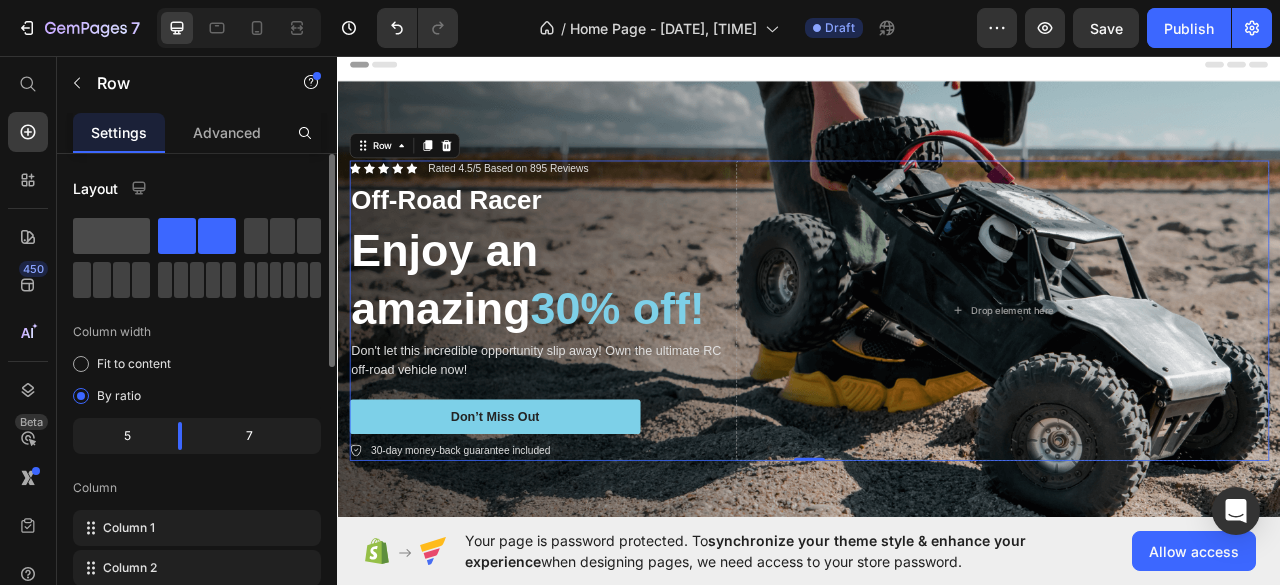 click 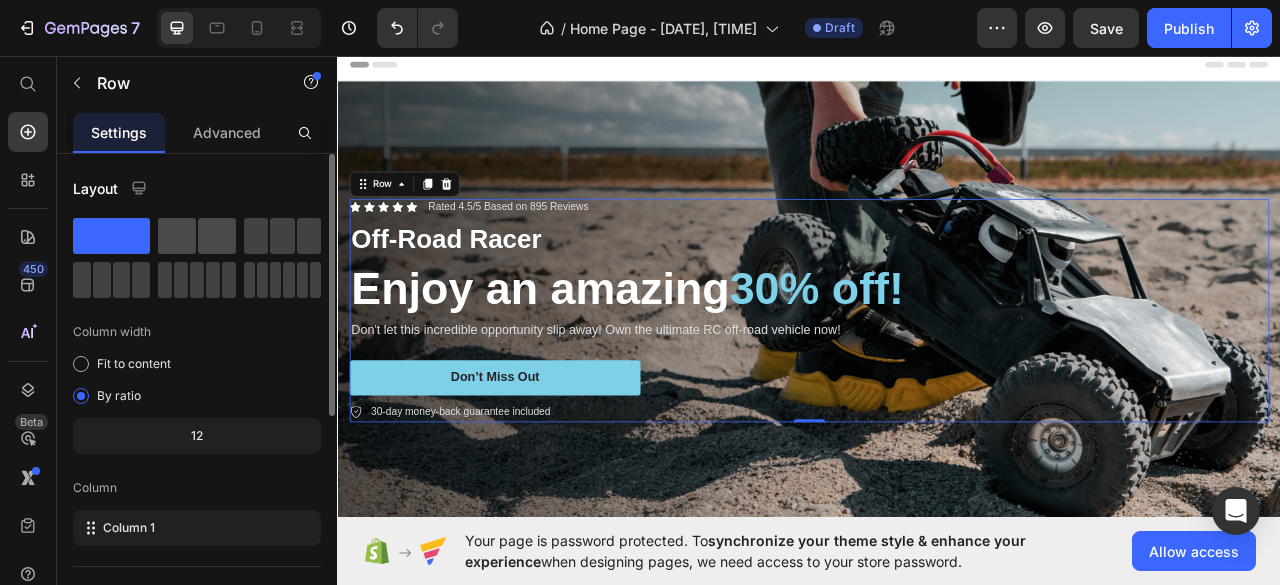 click 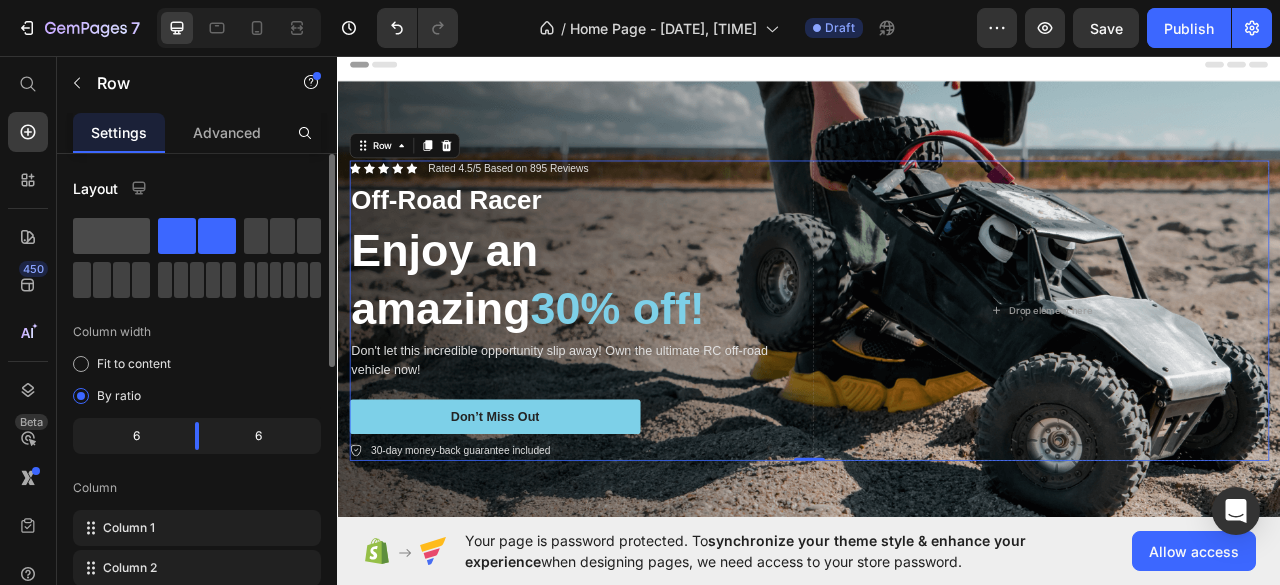 click 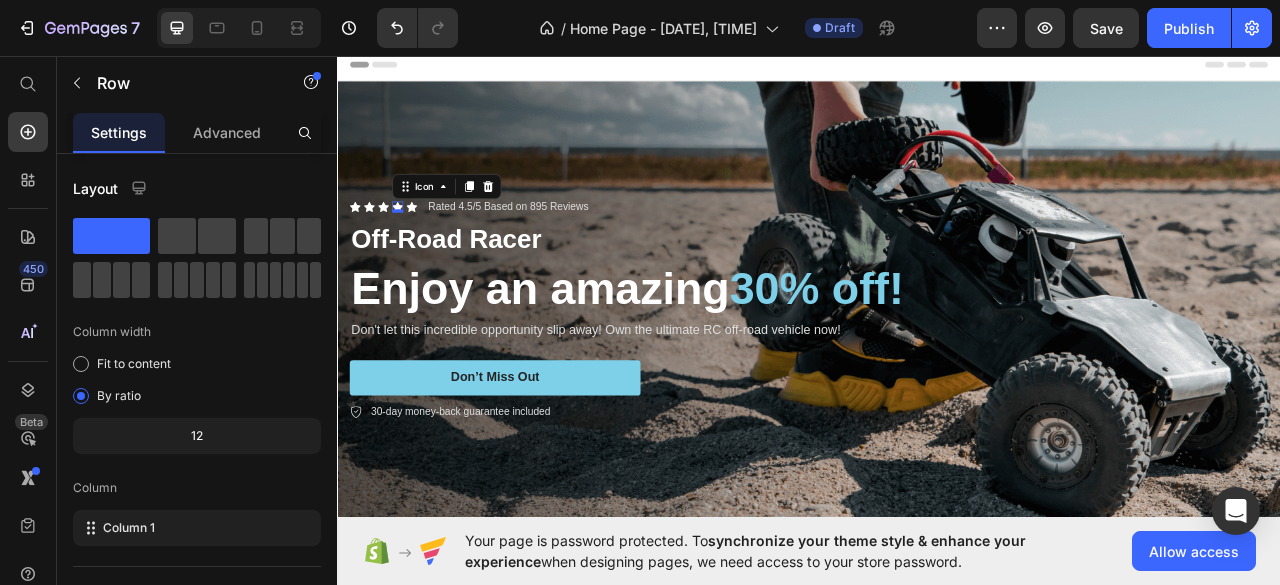 click on "Icon   0" at bounding box center [413, 249] 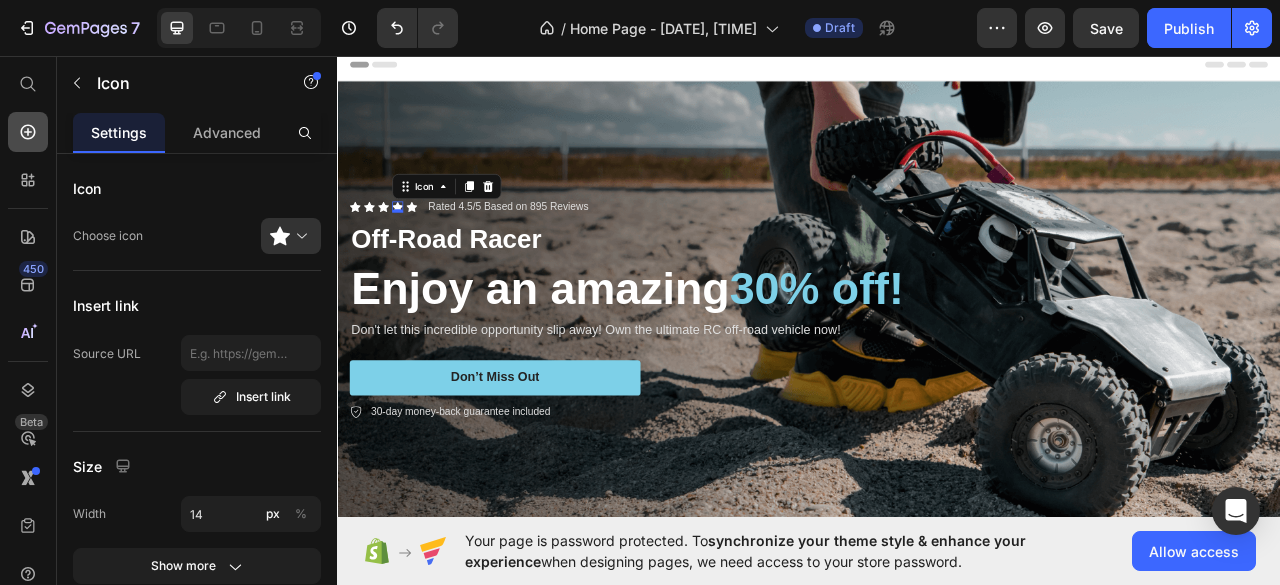 click 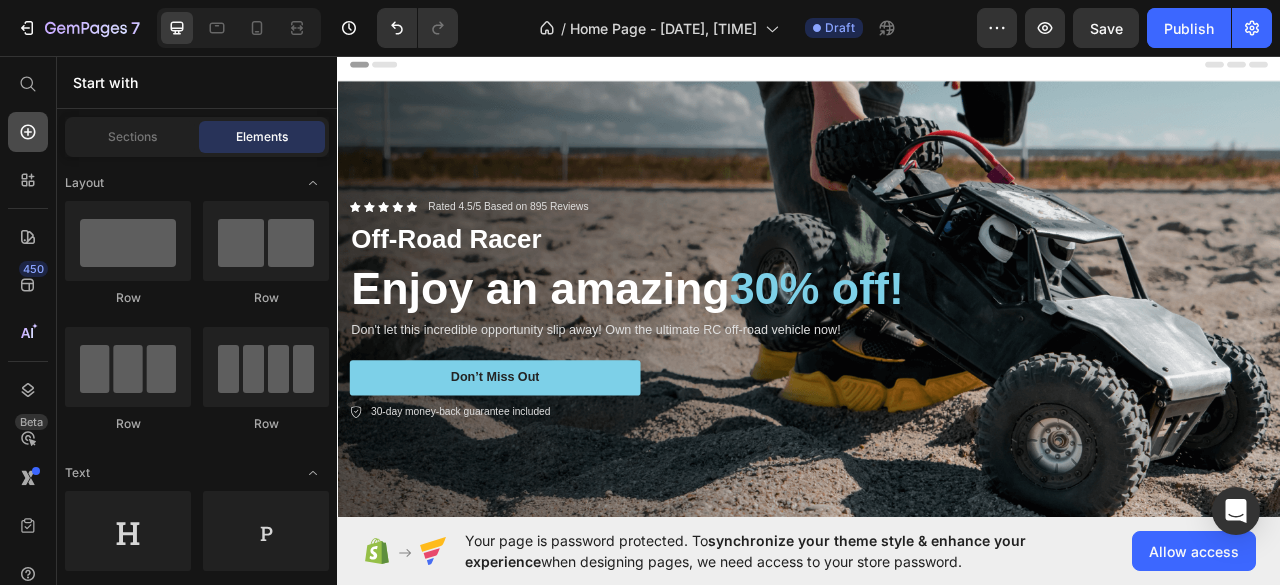 click 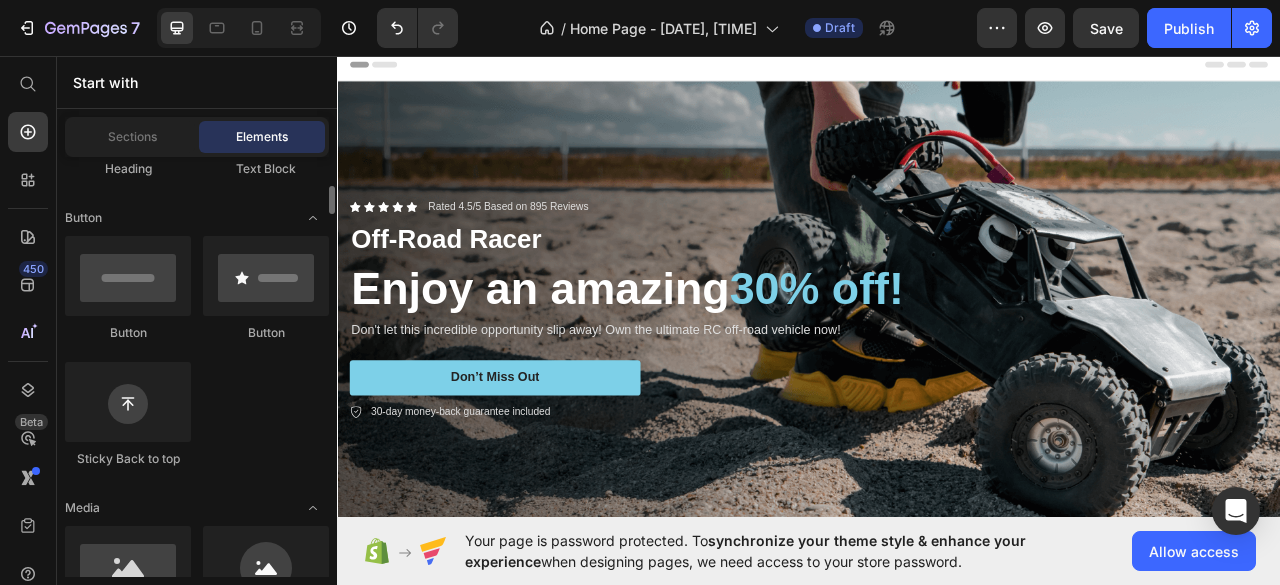 scroll, scrollTop: 428, scrollLeft: 0, axis: vertical 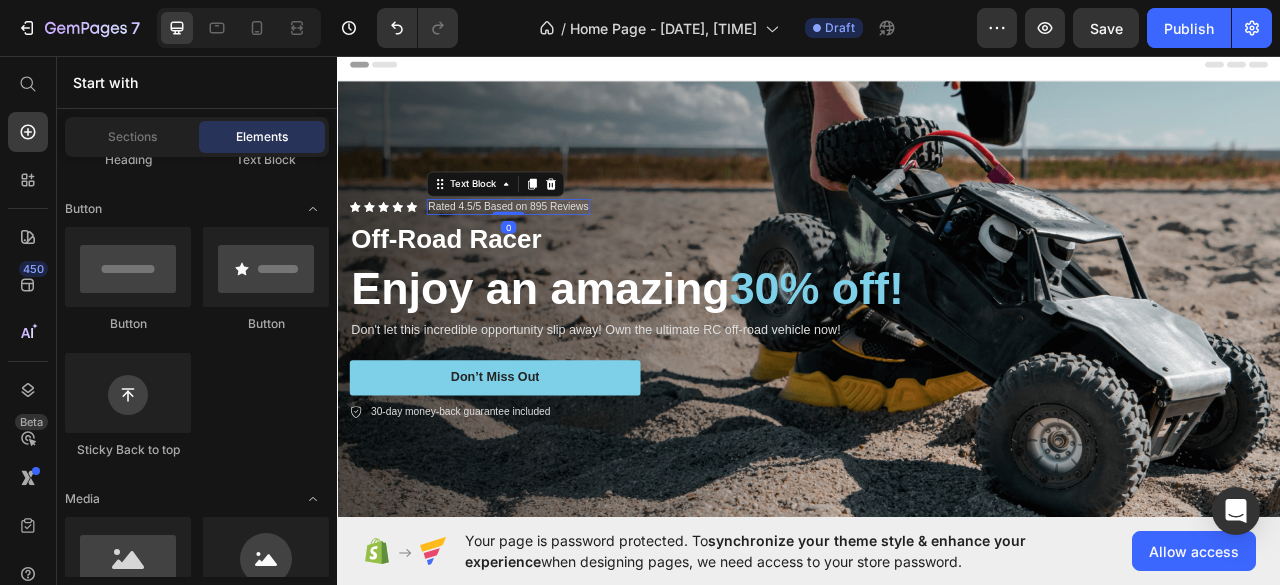 click on "Rated 4.5/5 Based on 895 Reviews" at bounding box center (554, 249) 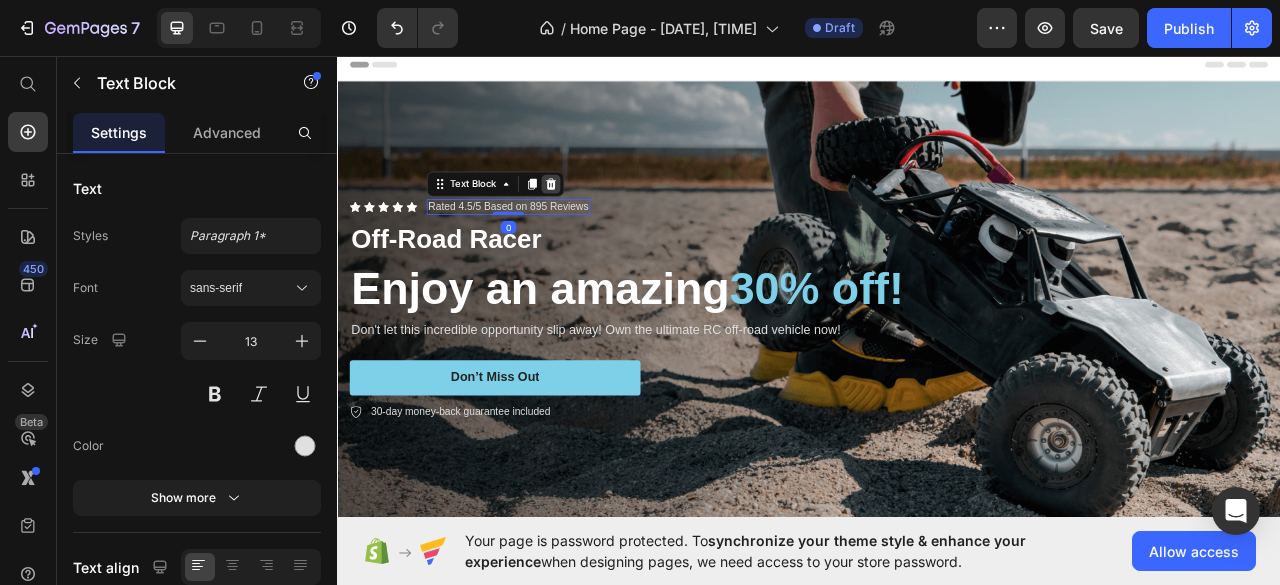 click 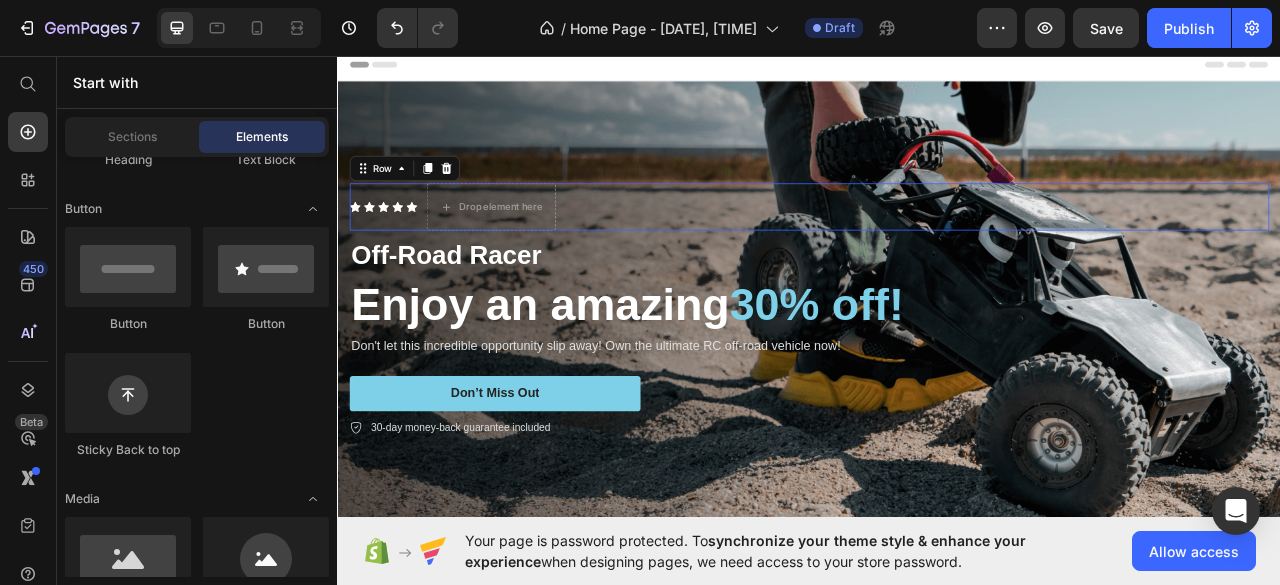 click on "Icon Icon Icon Icon Icon Icon List" at bounding box center [395, 249] 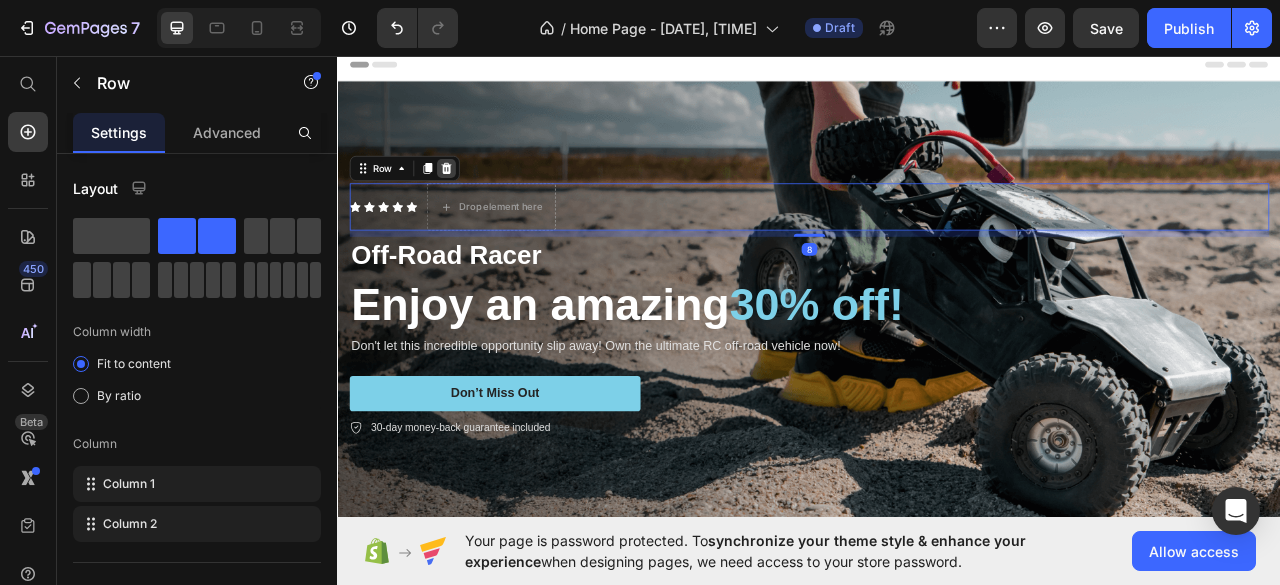 click 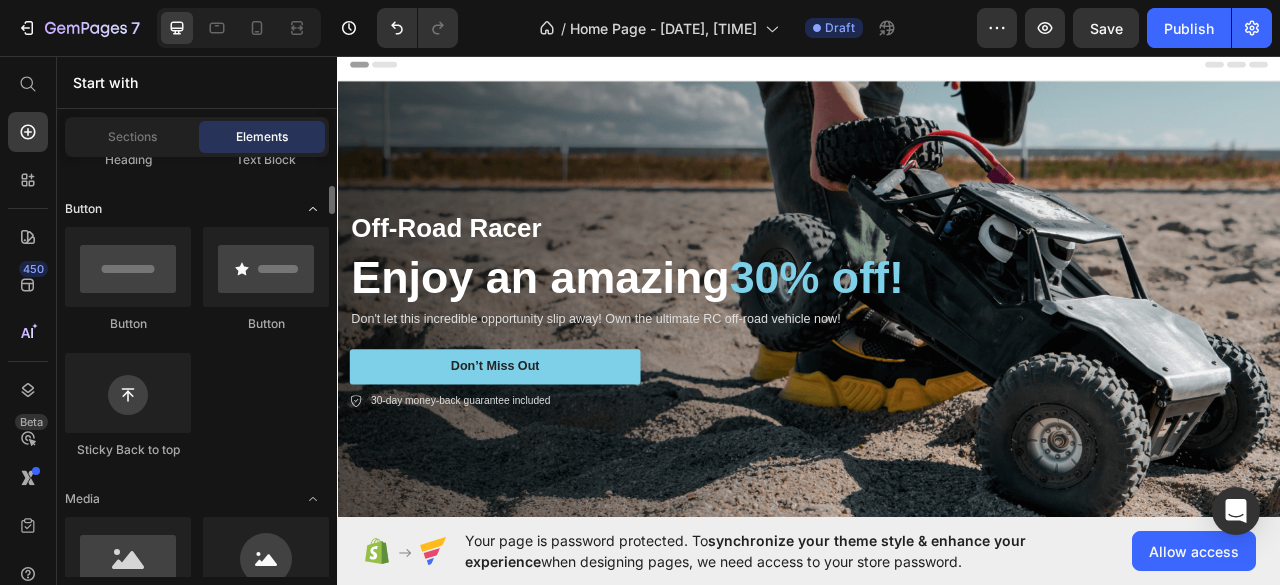 scroll, scrollTop: 0, scrollLeft: 0, axis: both 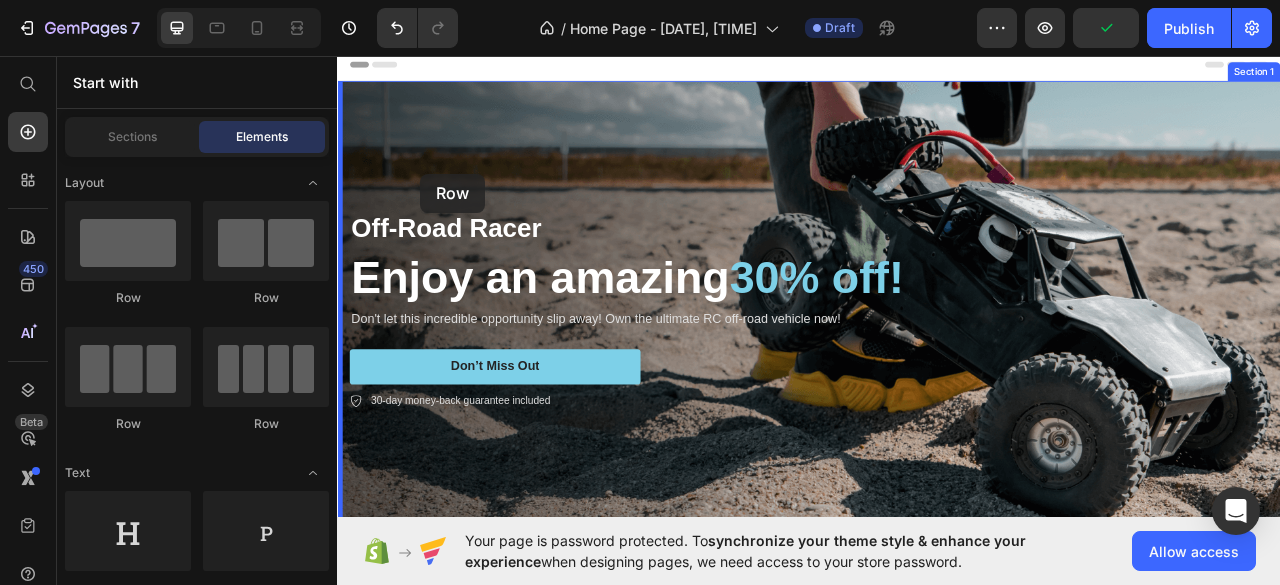 drag, startPoint x: 477, startPoint y: 292, endPoint x: 443, endPoint y: 207, distance: 91.5478 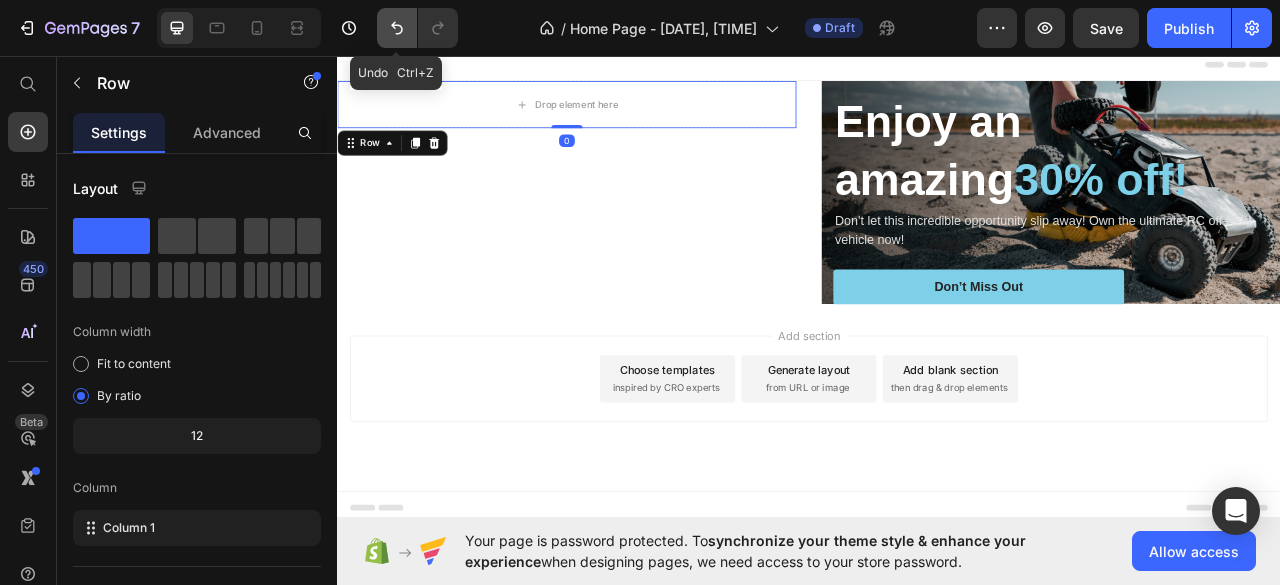 click 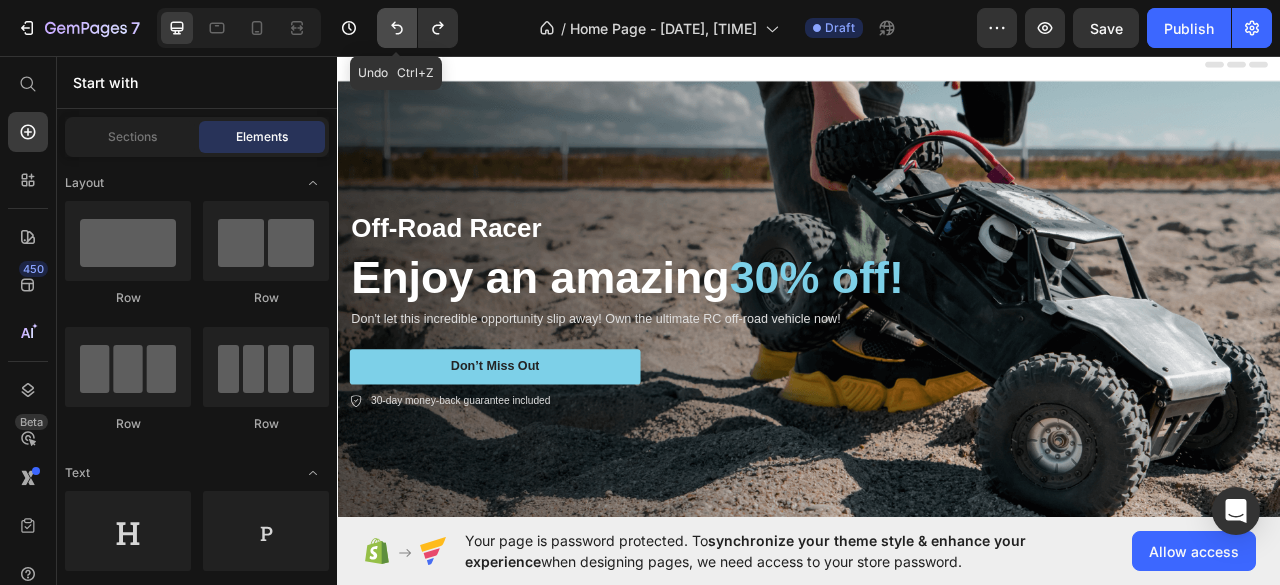 click 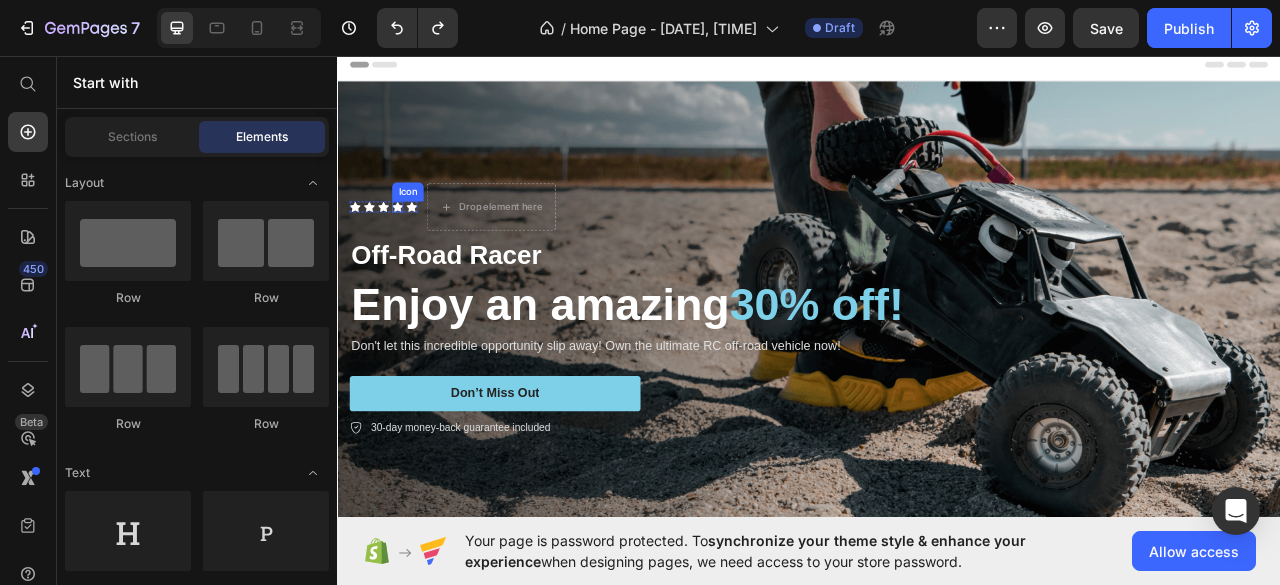 click 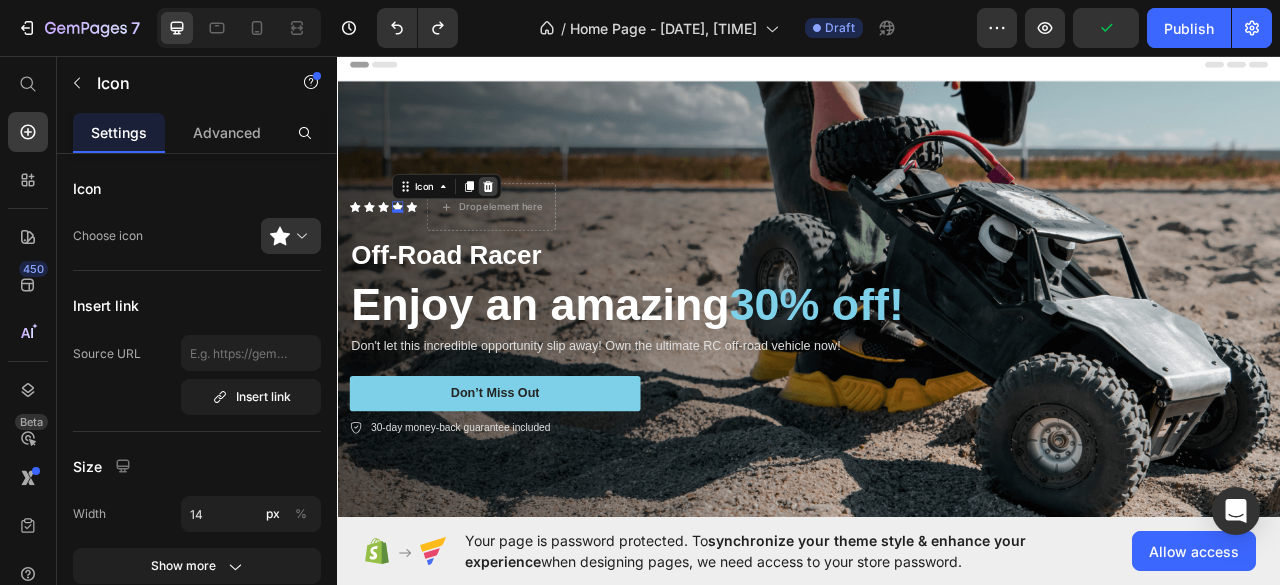 click 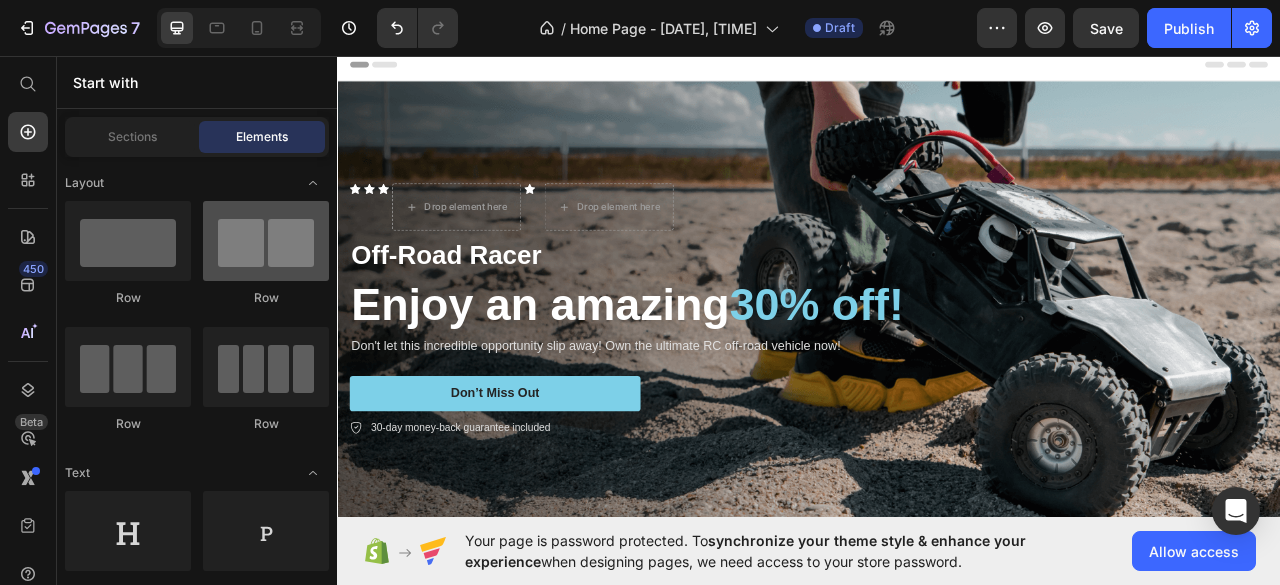 click at bounding box center [266, 241] 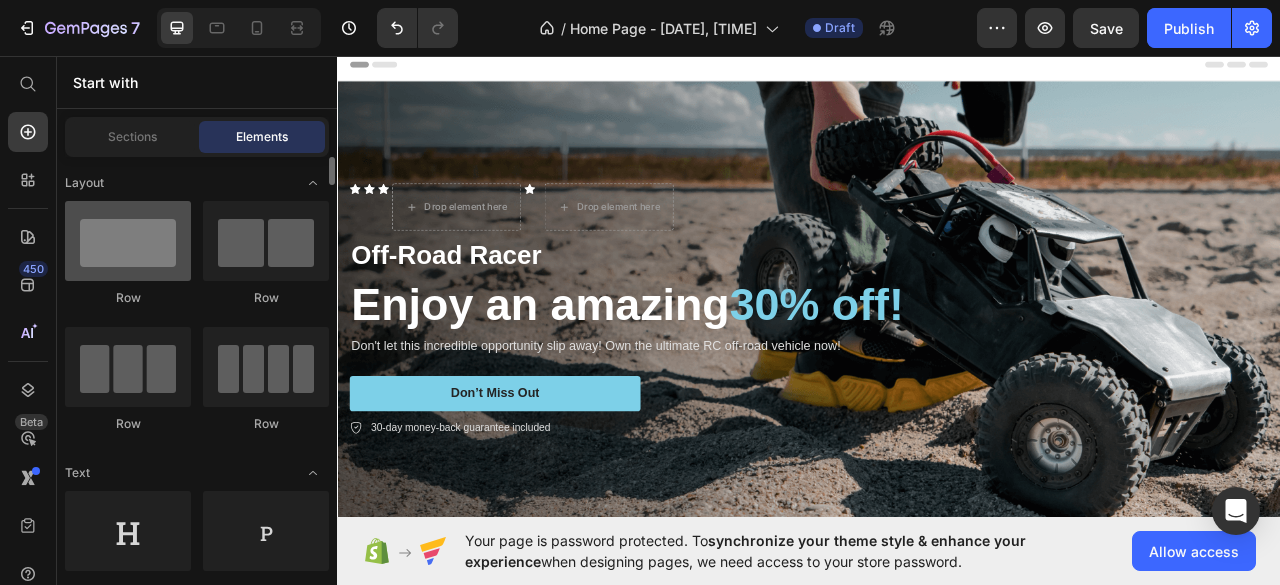 click at bounding box center [128, 241] 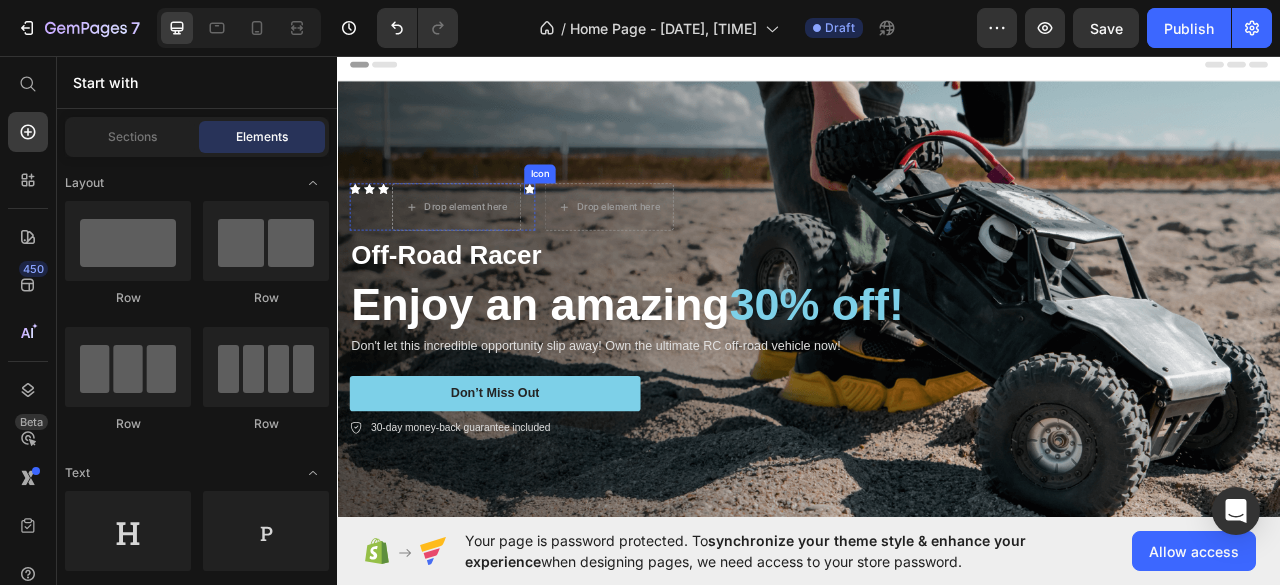 click on "Icon" at bounding box center (581, 226) 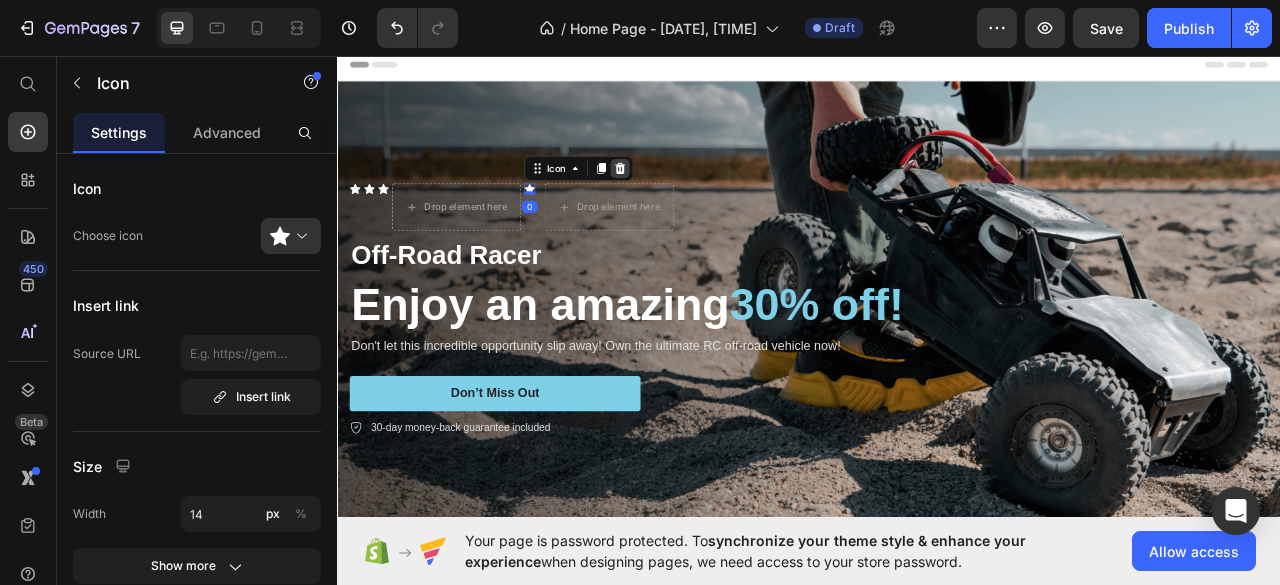 click at bounding box center (696, 200) 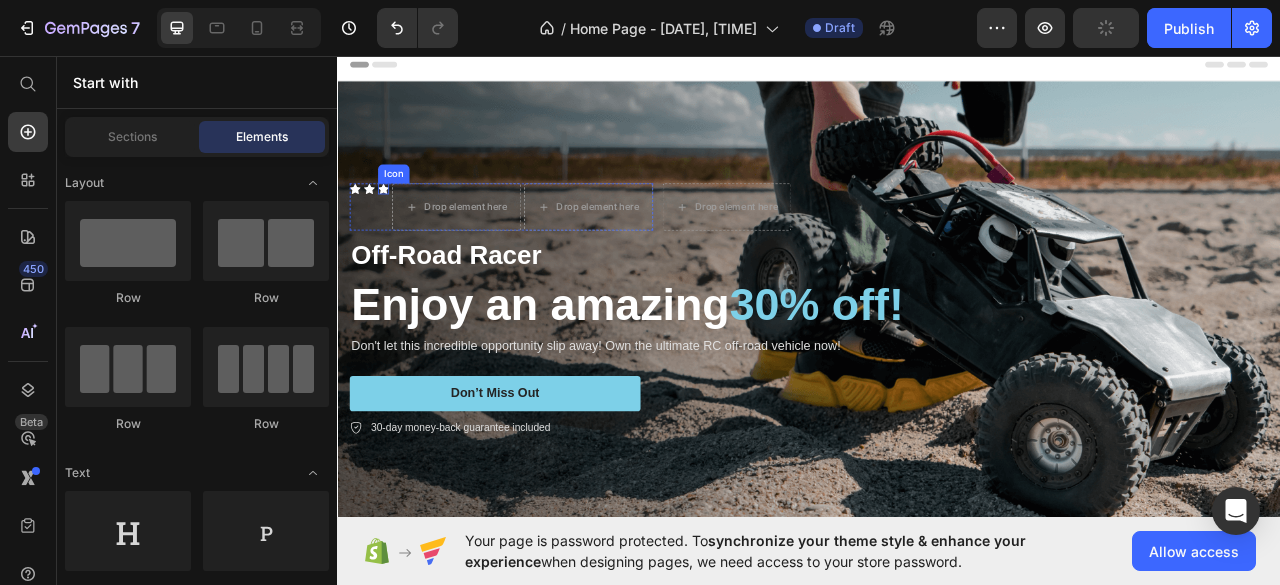 click 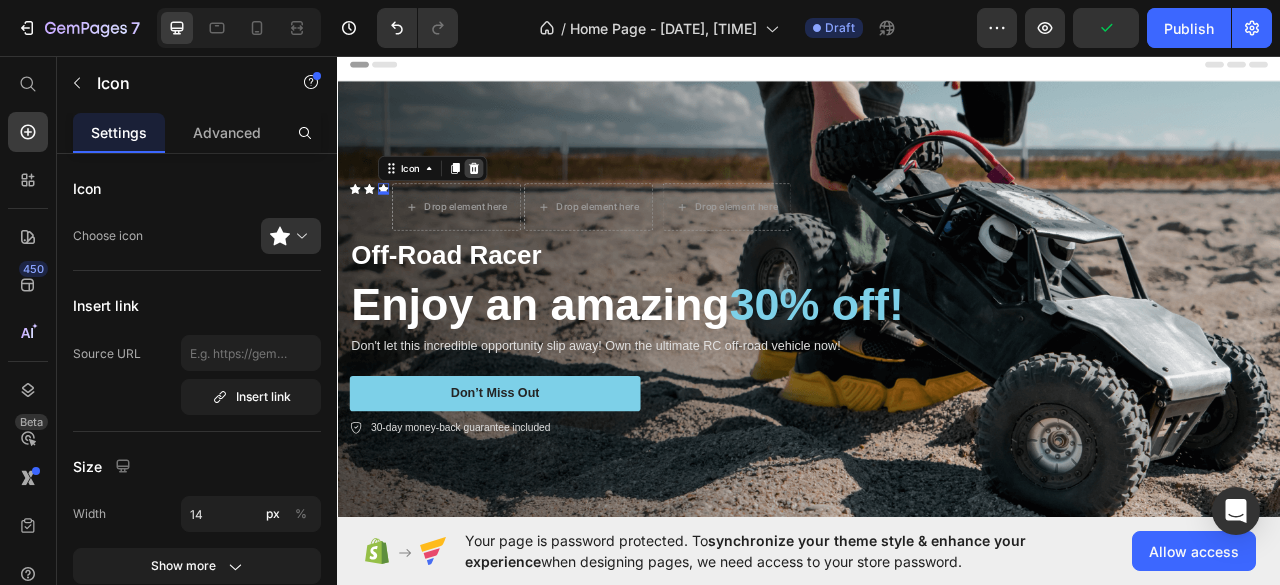 click 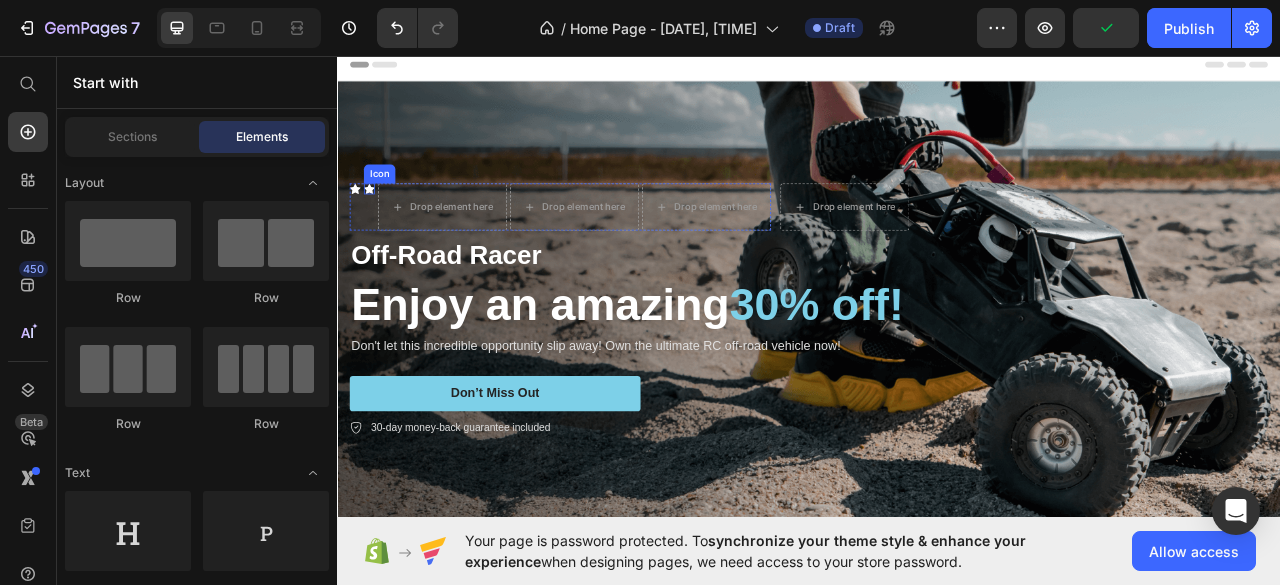 click 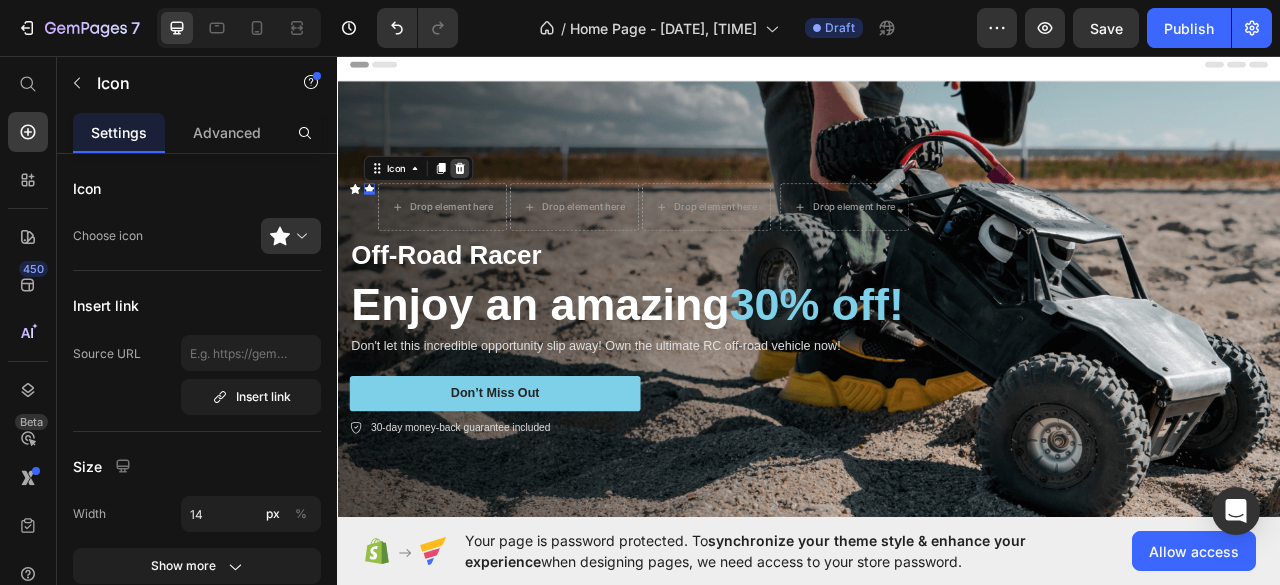 click 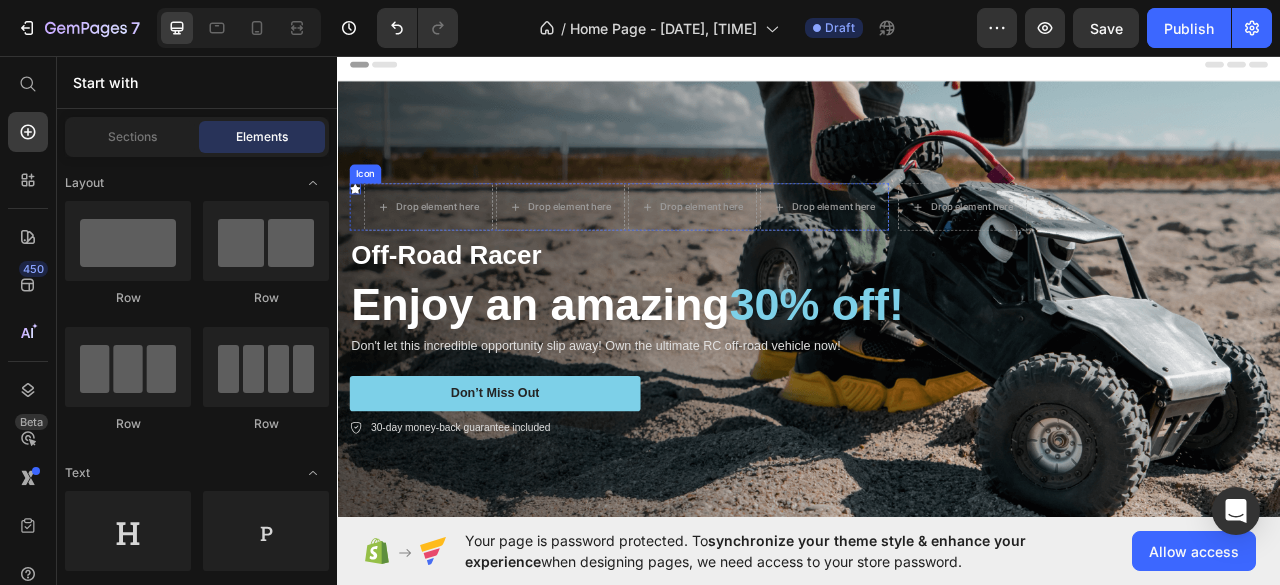click 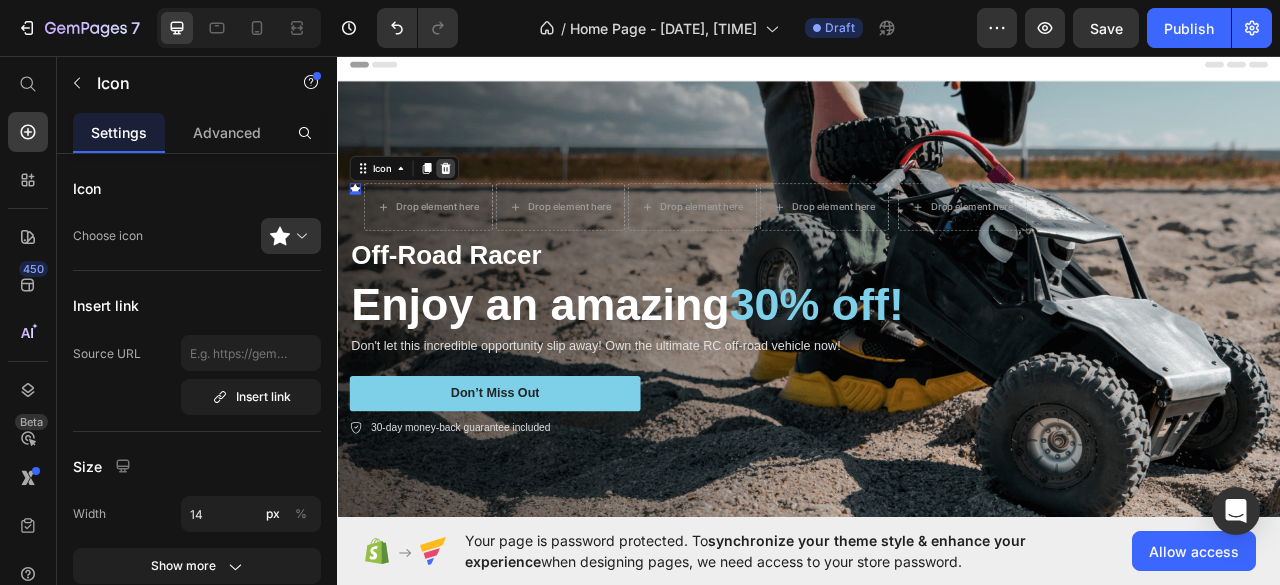click at bounding box center (474, 200) 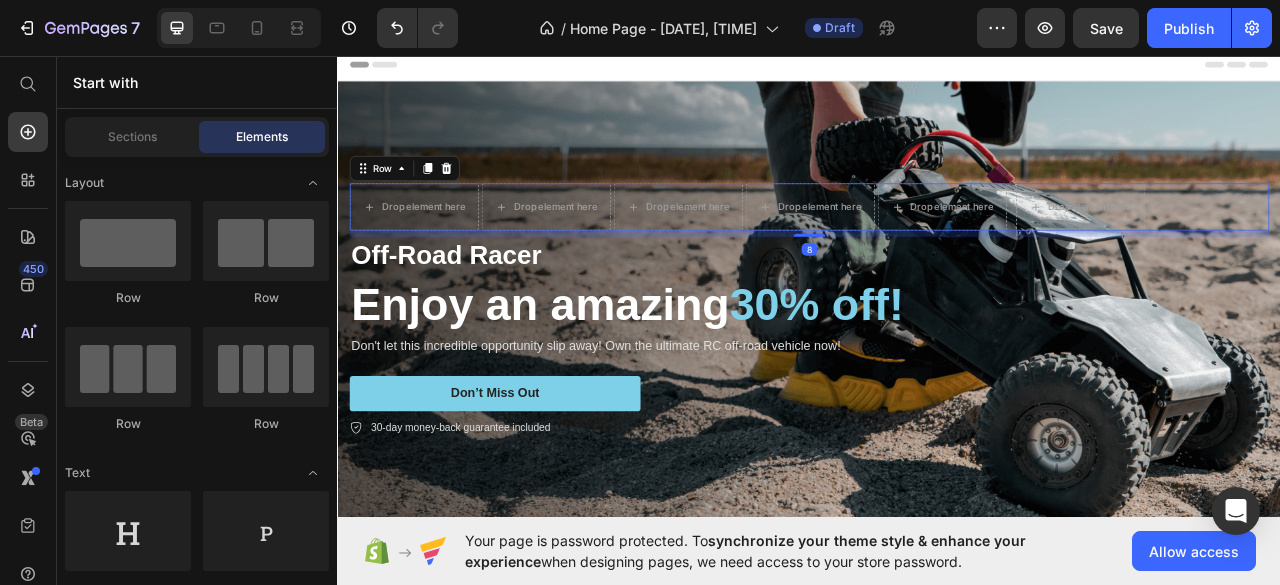 click on "Drop element here
Drop element here
Drop element here
Drop element here
Drop element here Icon List
Drop element here Row   8" at bounding box center (937, 249) 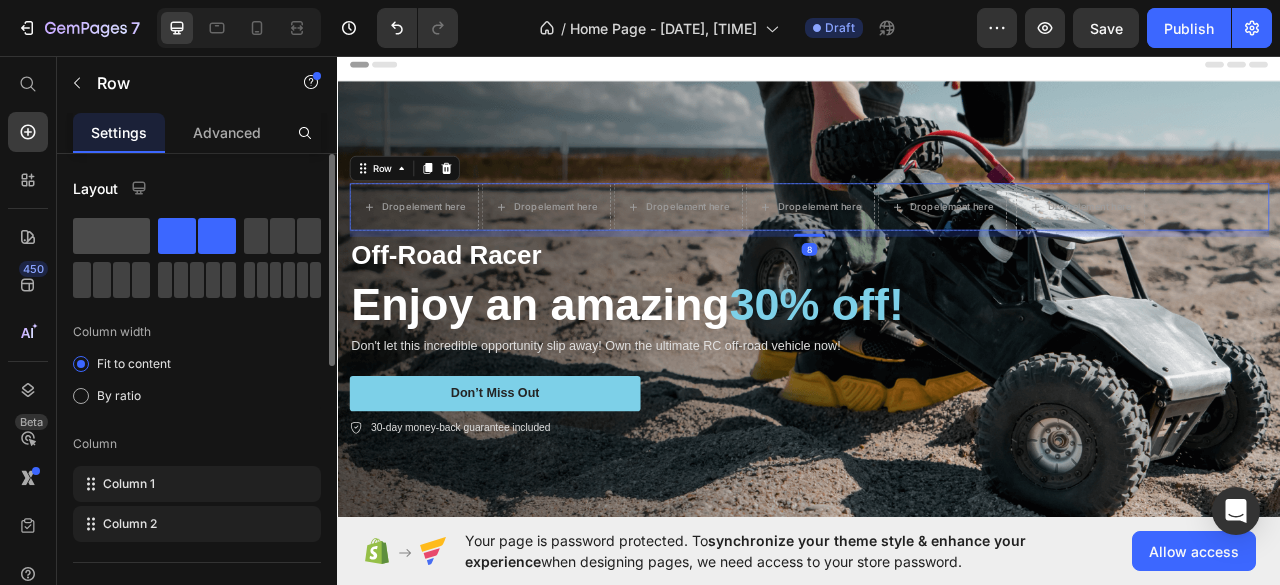 click 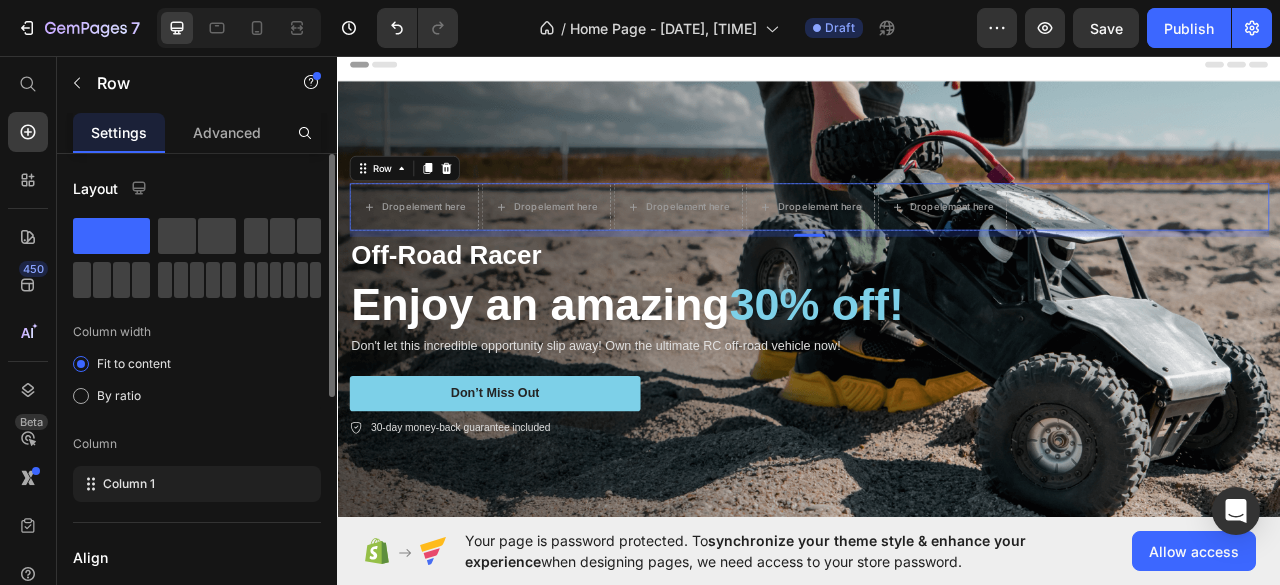 click 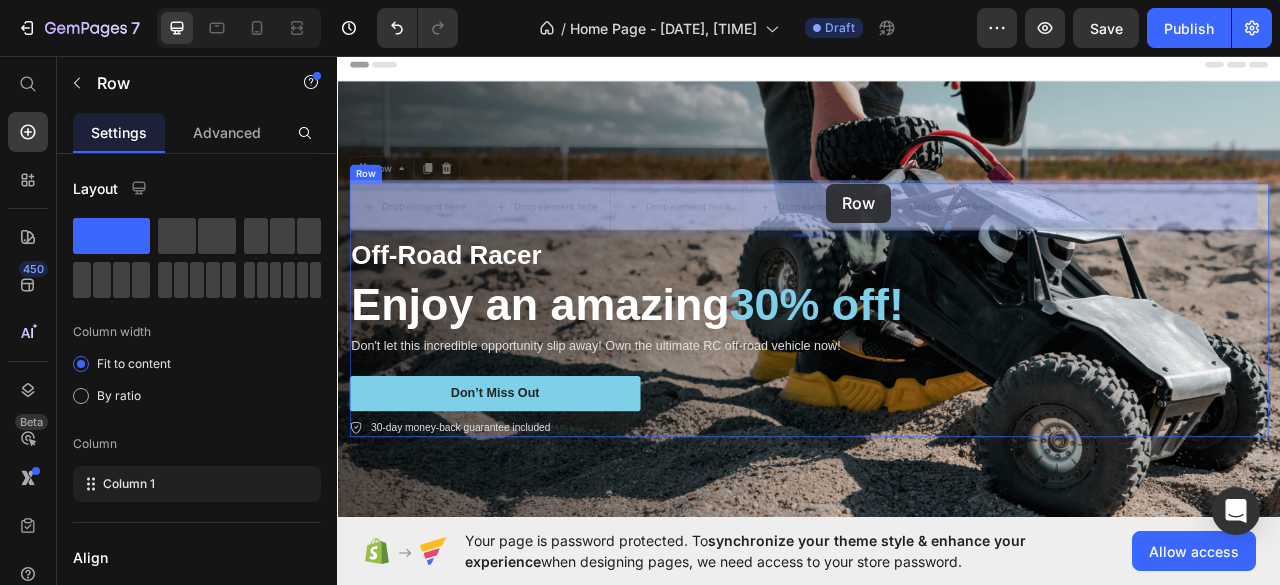 drag, startPoint x: 1249, startPoint y: 232, endPoint x: 959, endPoint y: 220, distance: 290.24817 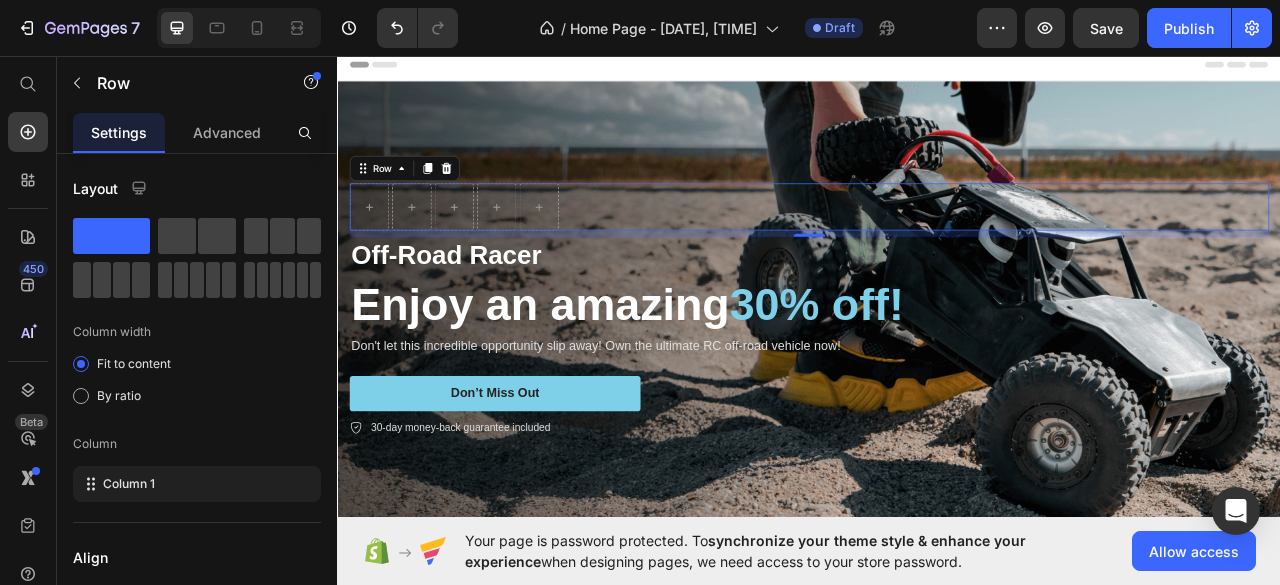 click on "Icon List Row   8" at bounding box center [937, 249] 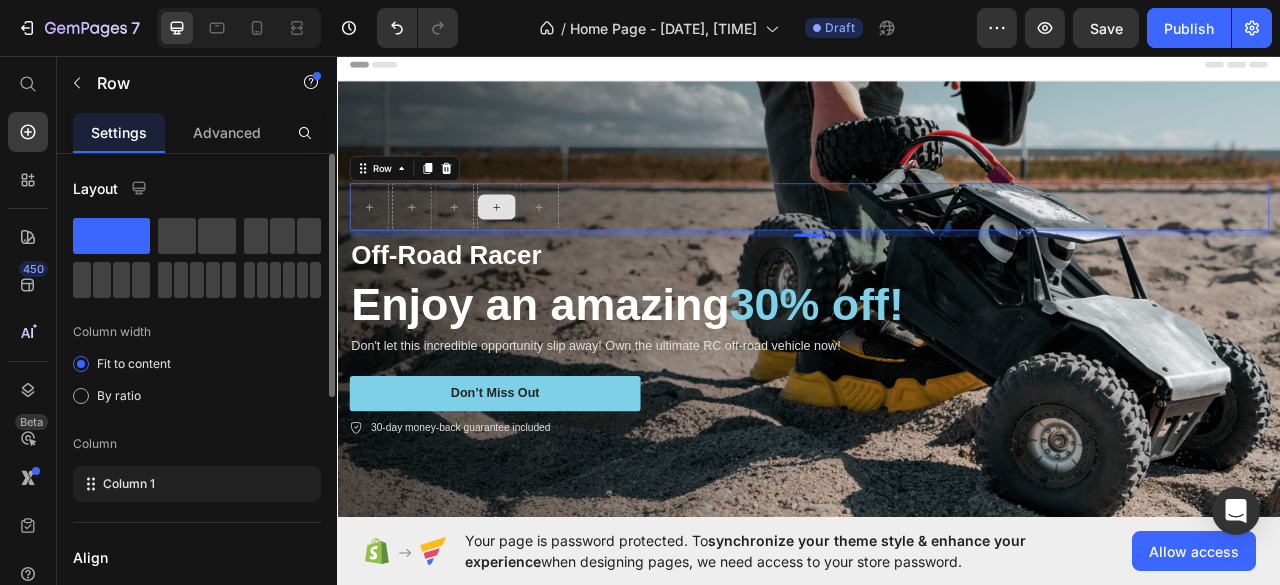 click 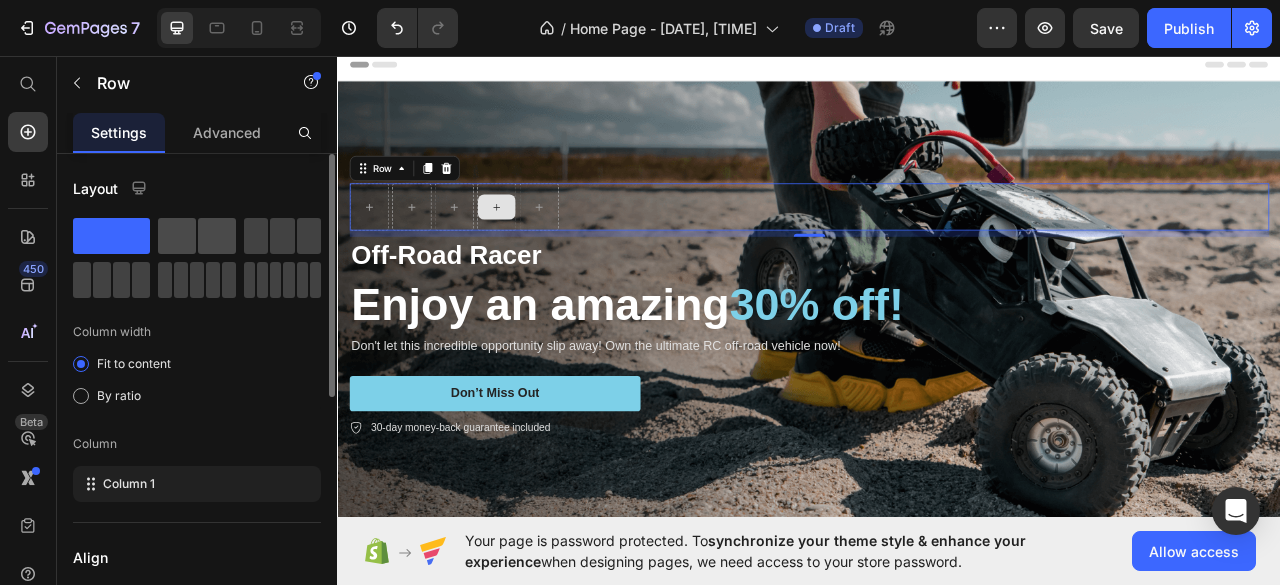 click 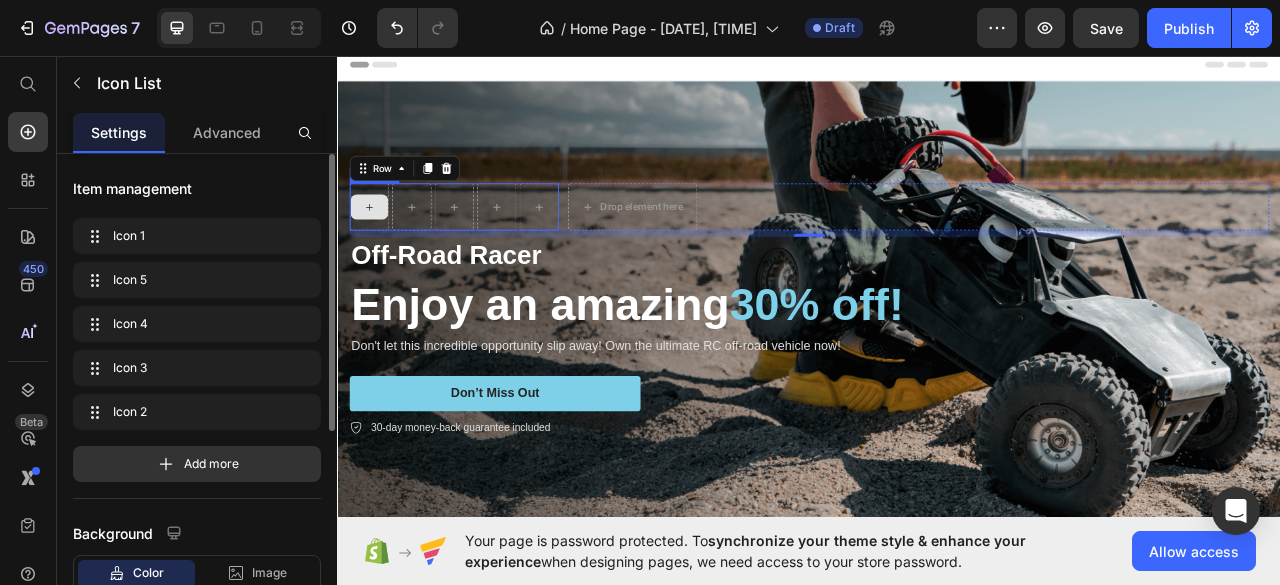 click at bounding box center (377, 249) 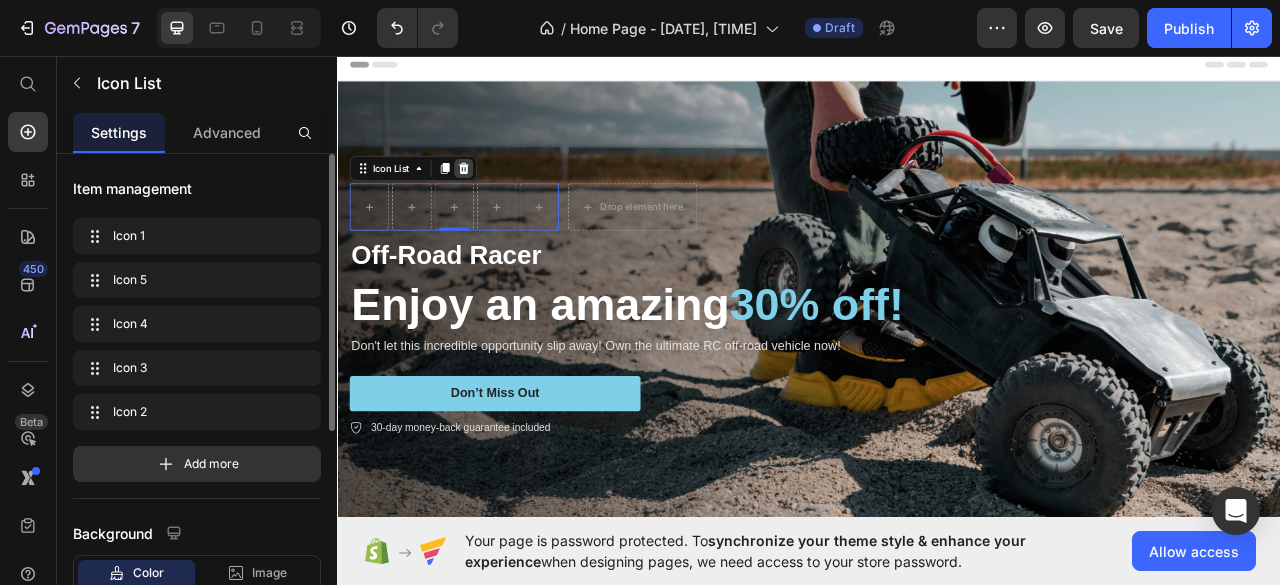 click 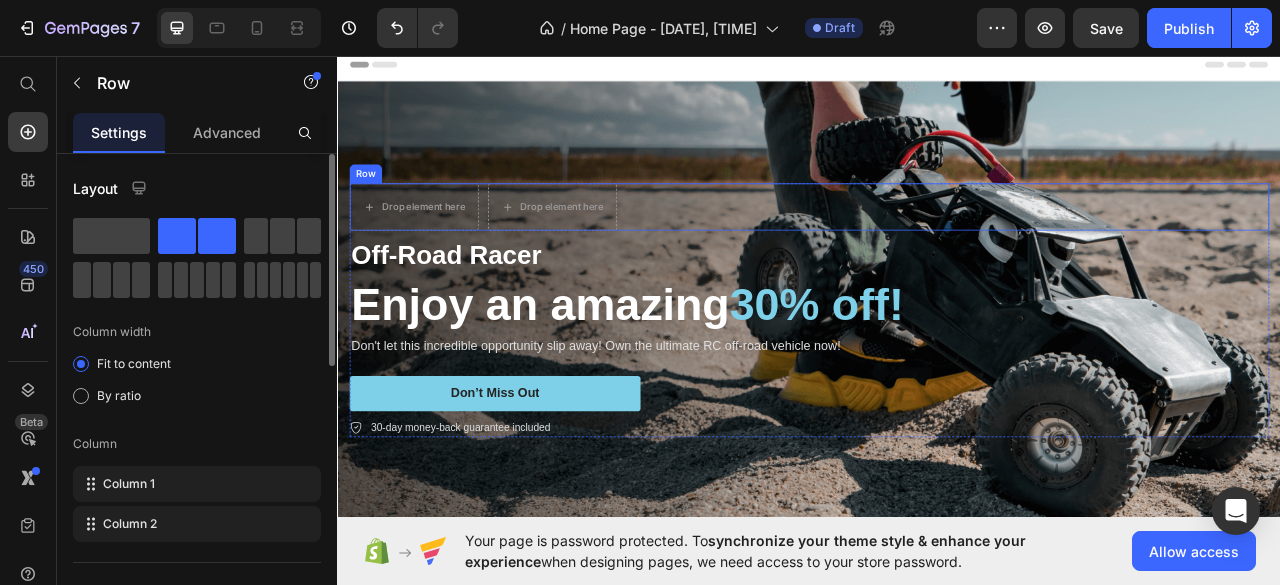 click on "Drop element here
Drop element here Row" at bounding box center (937, 249) 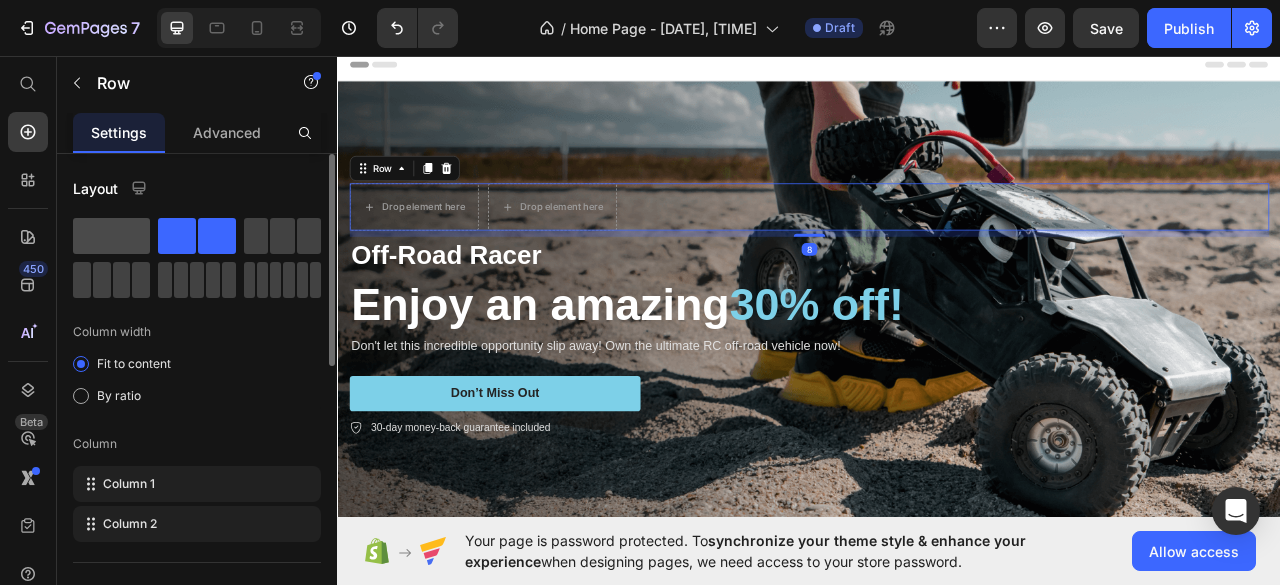 click 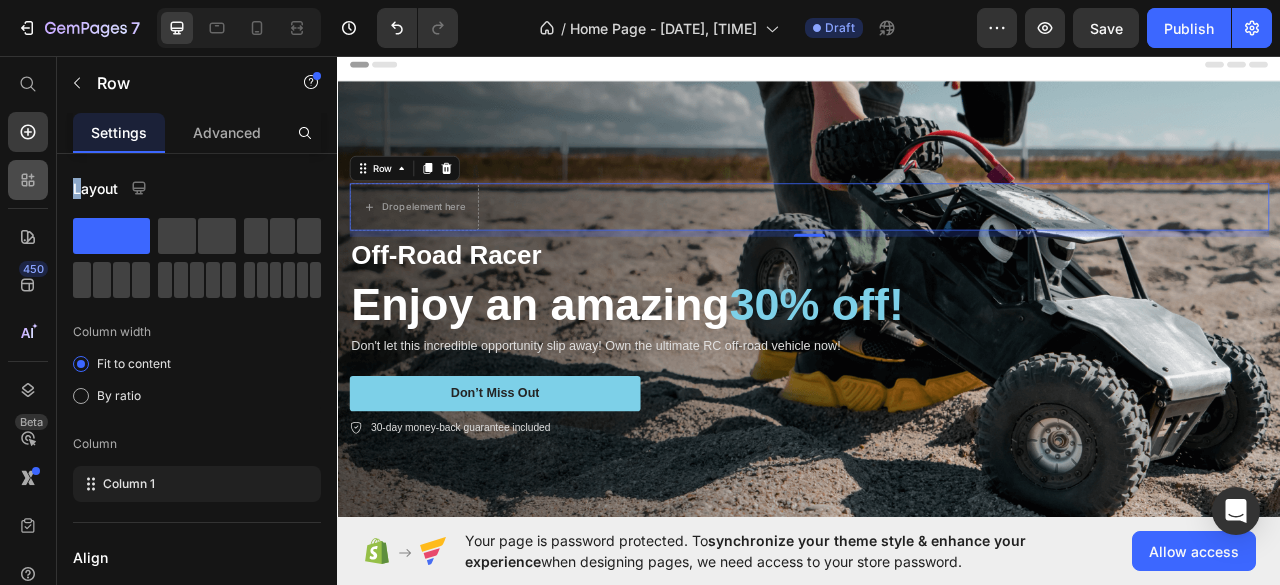 drag, startPoint x: 78, startPoint y: 178, endPoint x: 45, endPoint y: 167, distance: 34.785053 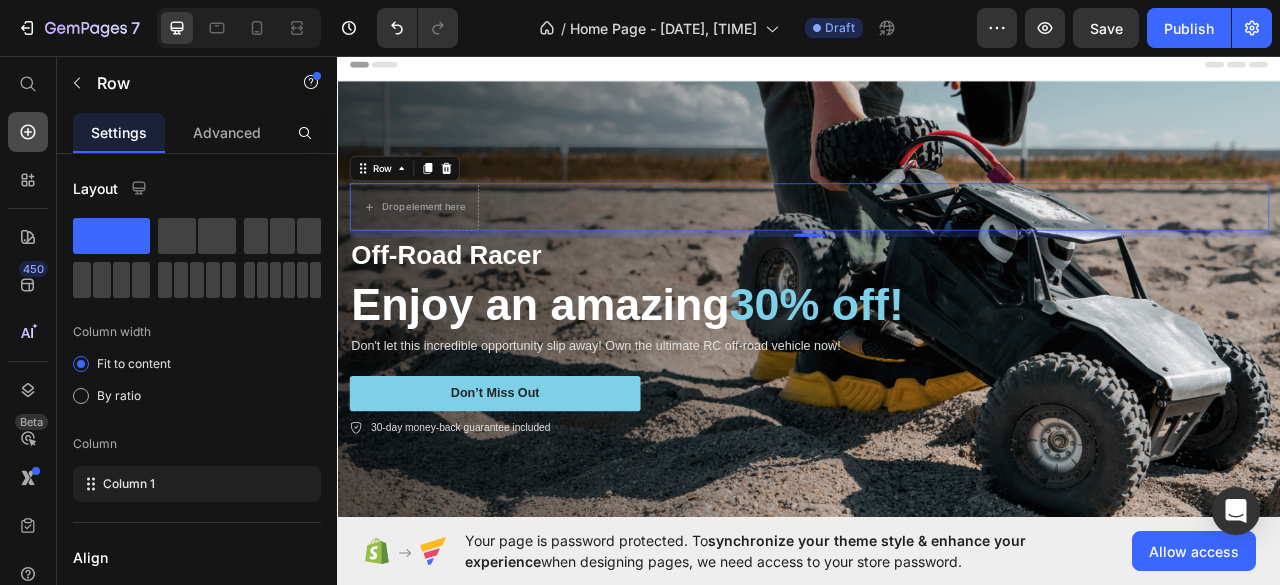 click 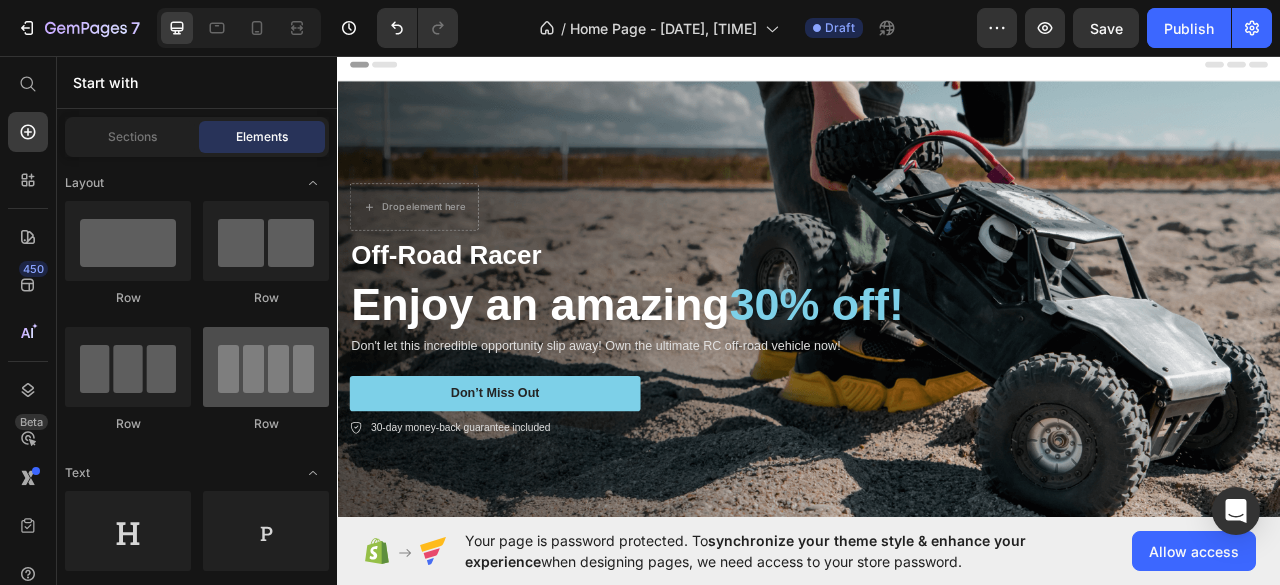 click at bounding box center (266, 367) 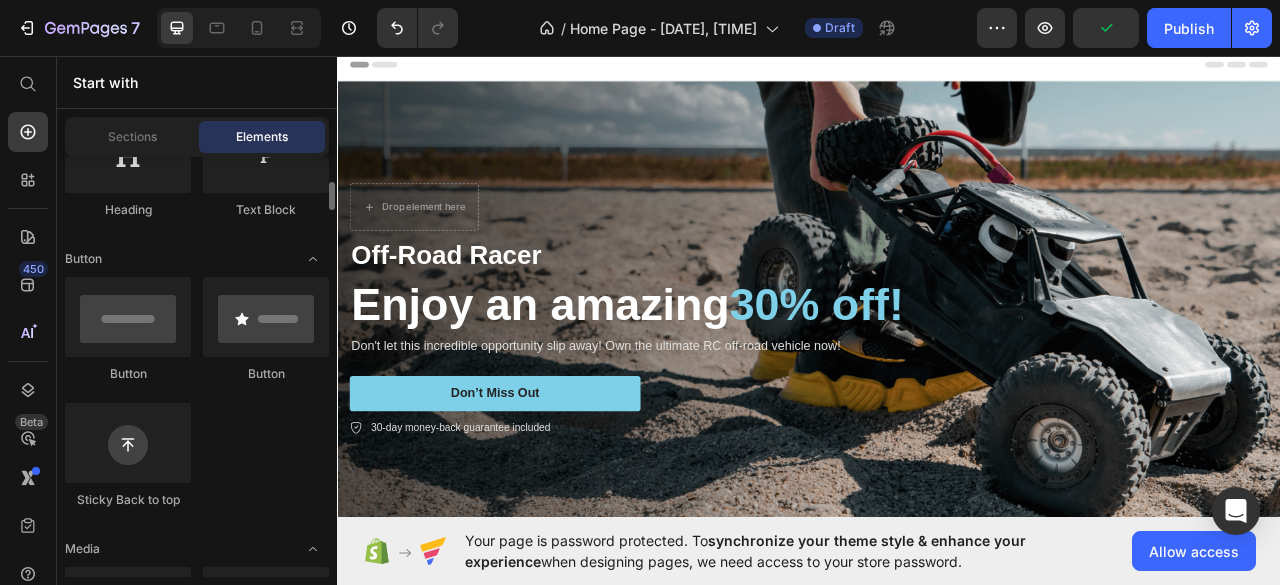 scroll, scrollTop: 380, scrollLeft: 0, axis: vertical 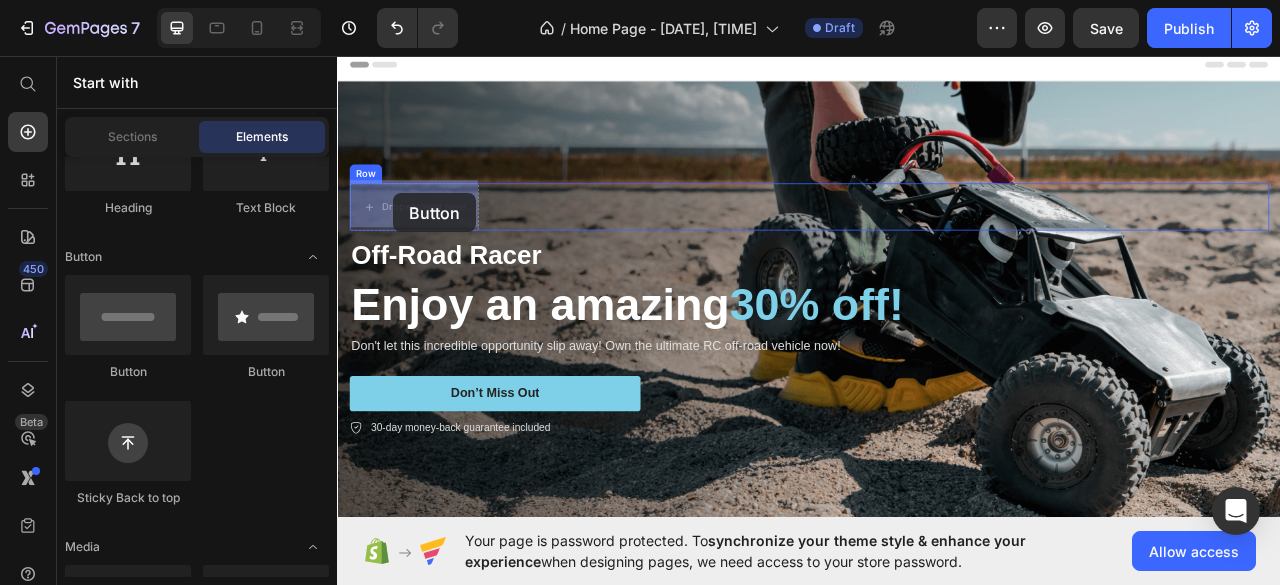 drag, startPoint x: 461, startPoint y: 379, endPoint x: 408, endPoint y: 232, distance: 156.2626 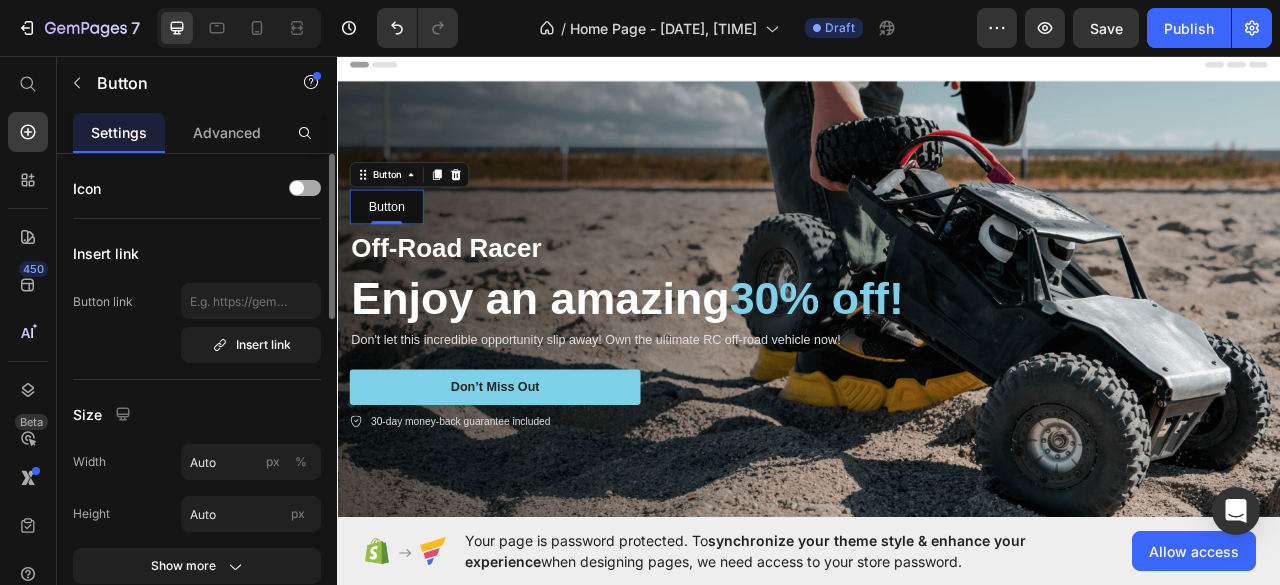 click at bounding box center (297, 188) 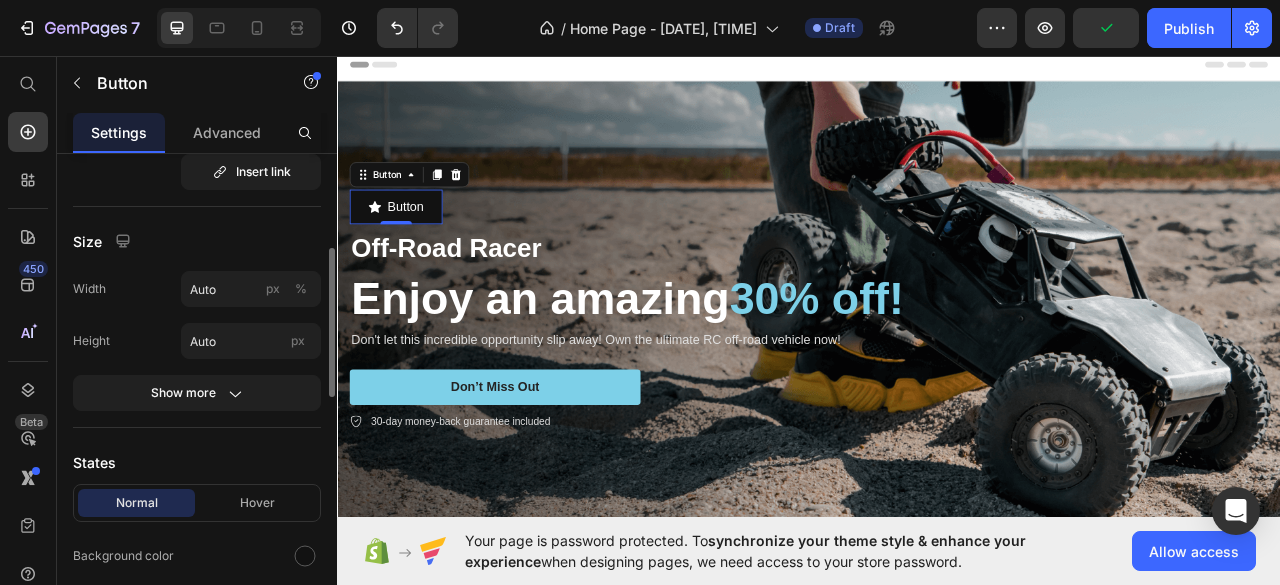 scroll, scrollTop: 334, scrollLeft: 0, axis: vertical 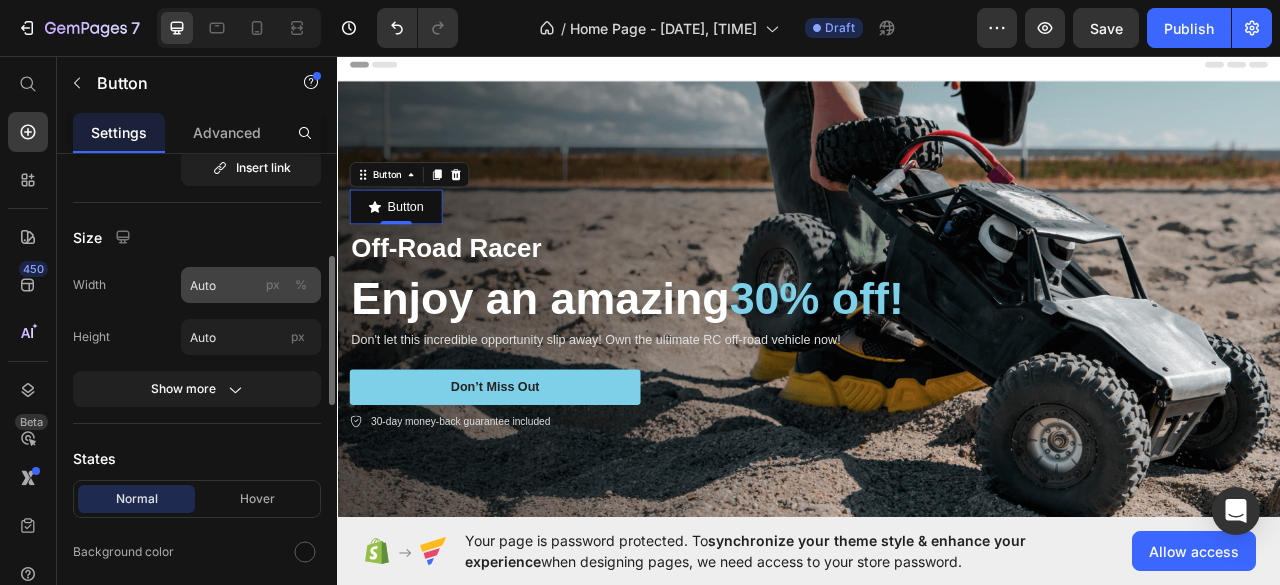 click on "px" at bounding box center (273, 285) 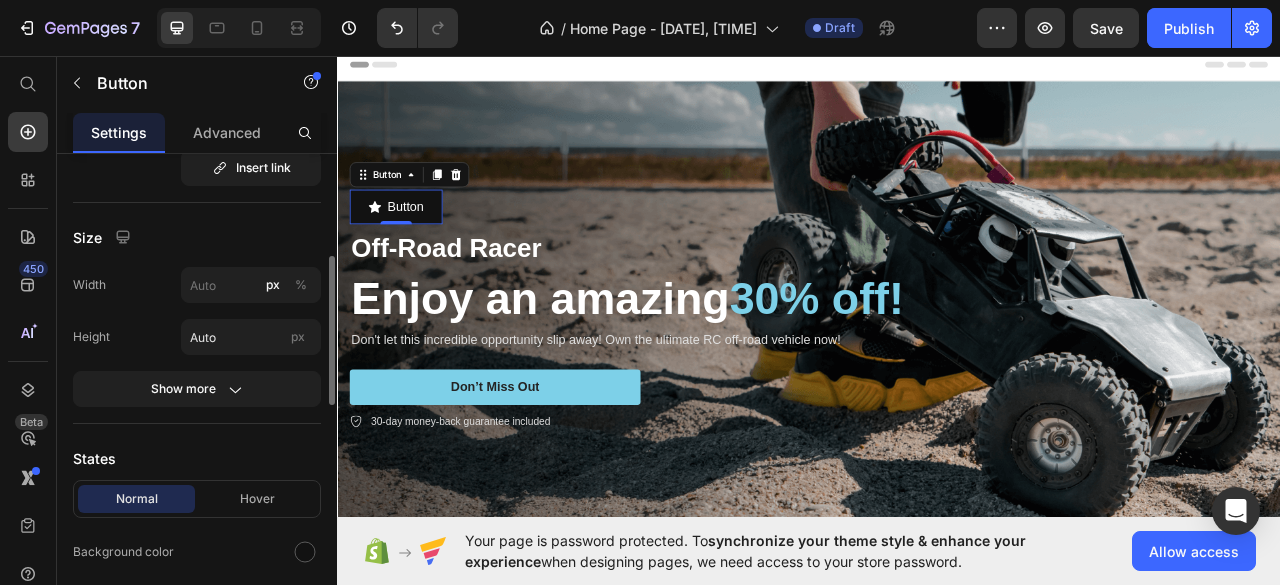 click on "Size" at bounding box center [197, 237] 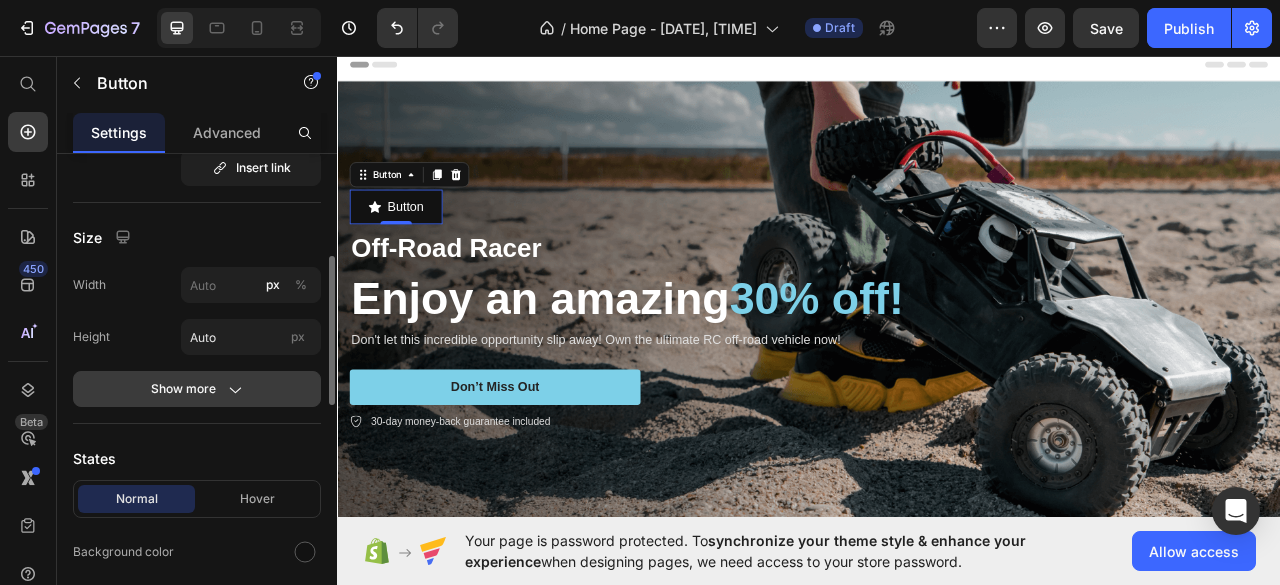 click on "Show more" at bounding box center [197, 389] 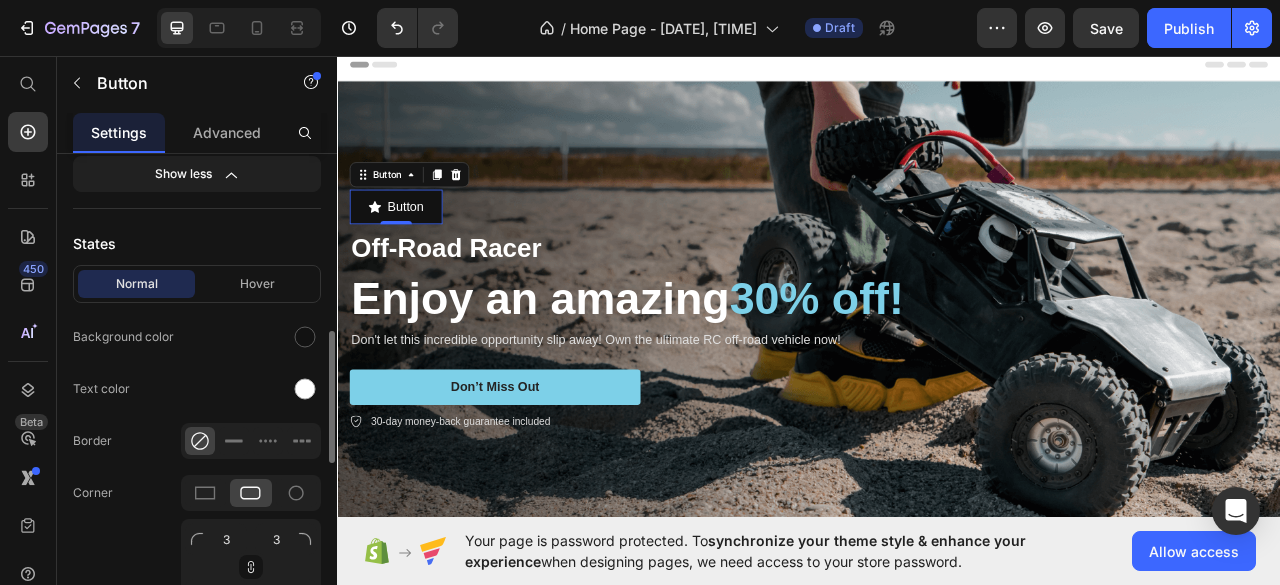scroll, scrollTop: 760, scrollLeft: 0, axis: vertical 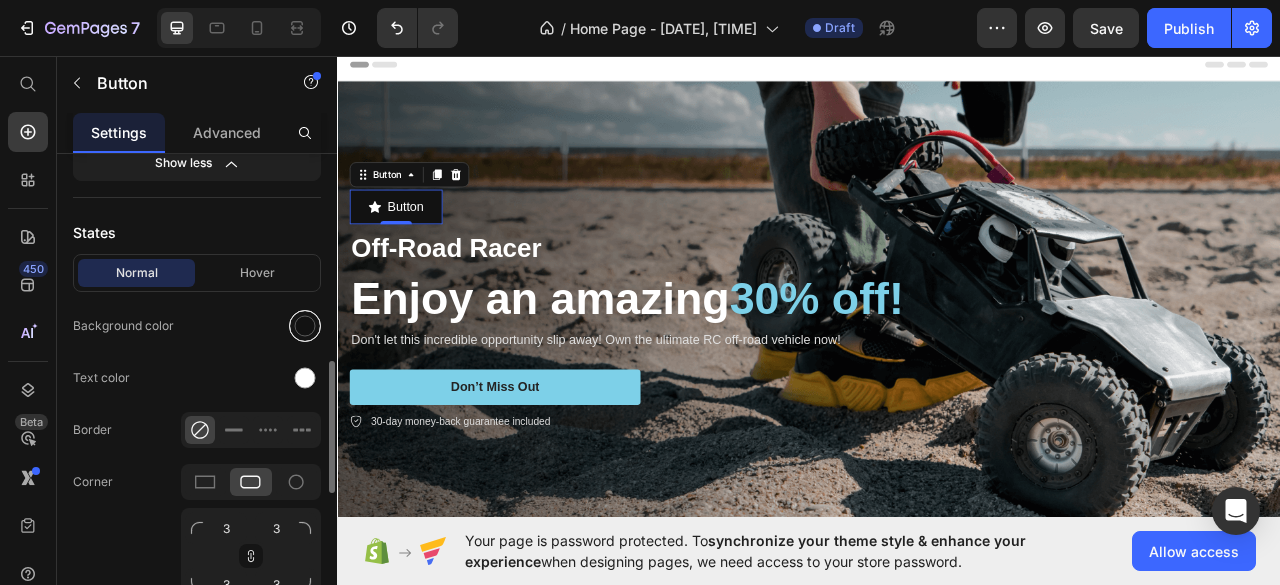 click at bounding box center (305, 326) 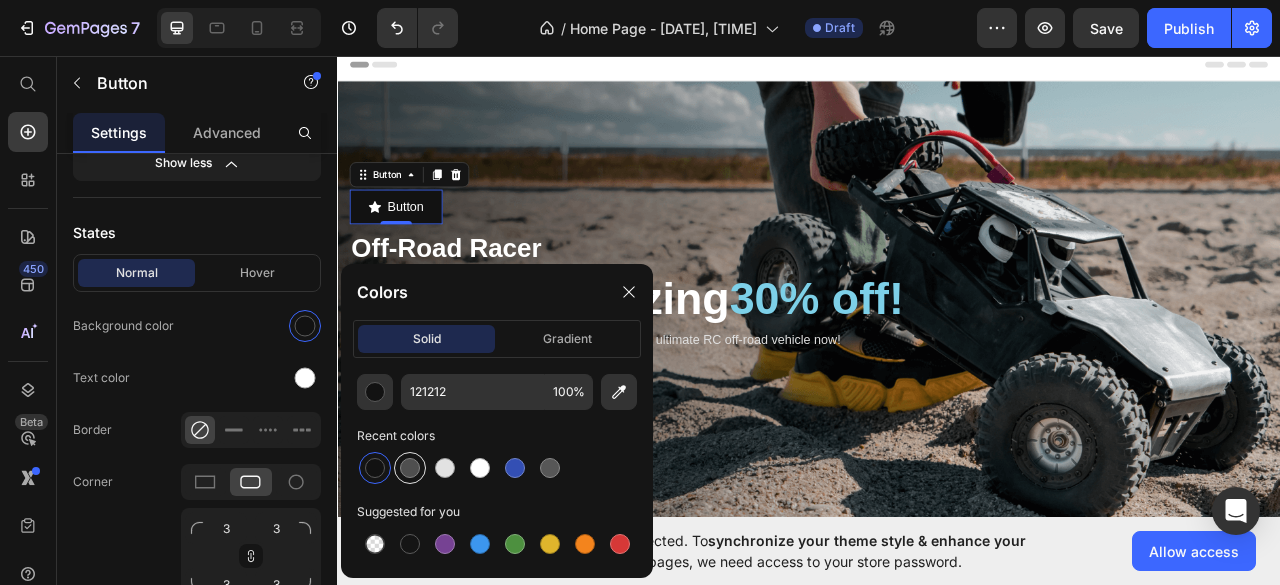 click at bounding box center [410, 468] 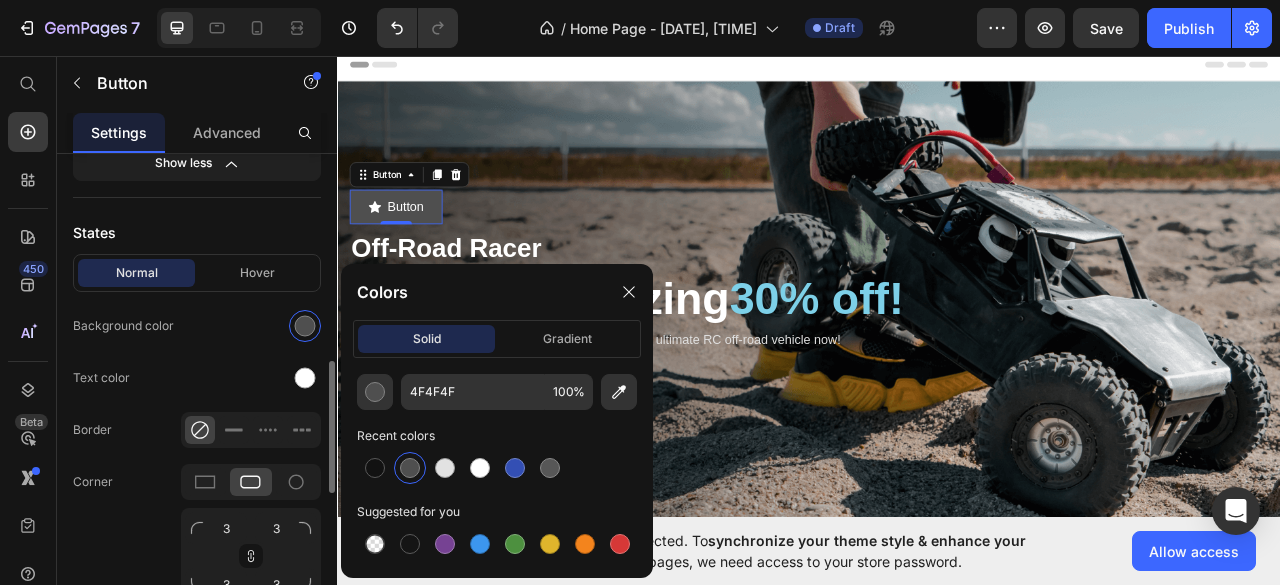click at bounding box center [251, 326] 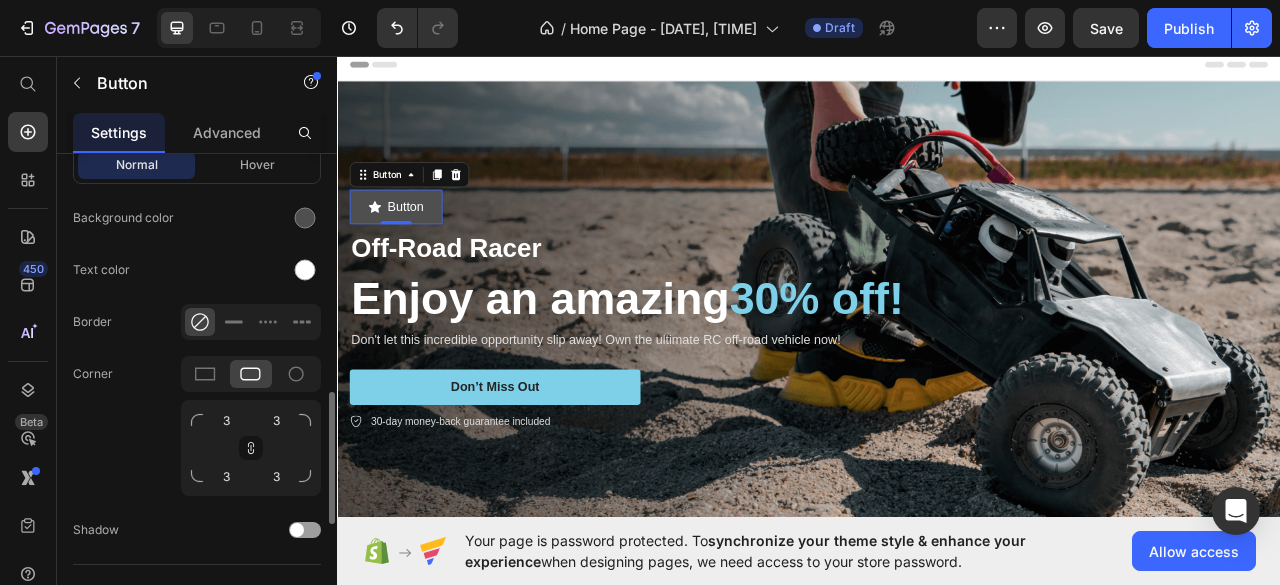 scroll, scrollTop: 870, scrollLeft: 0, axis: vertical 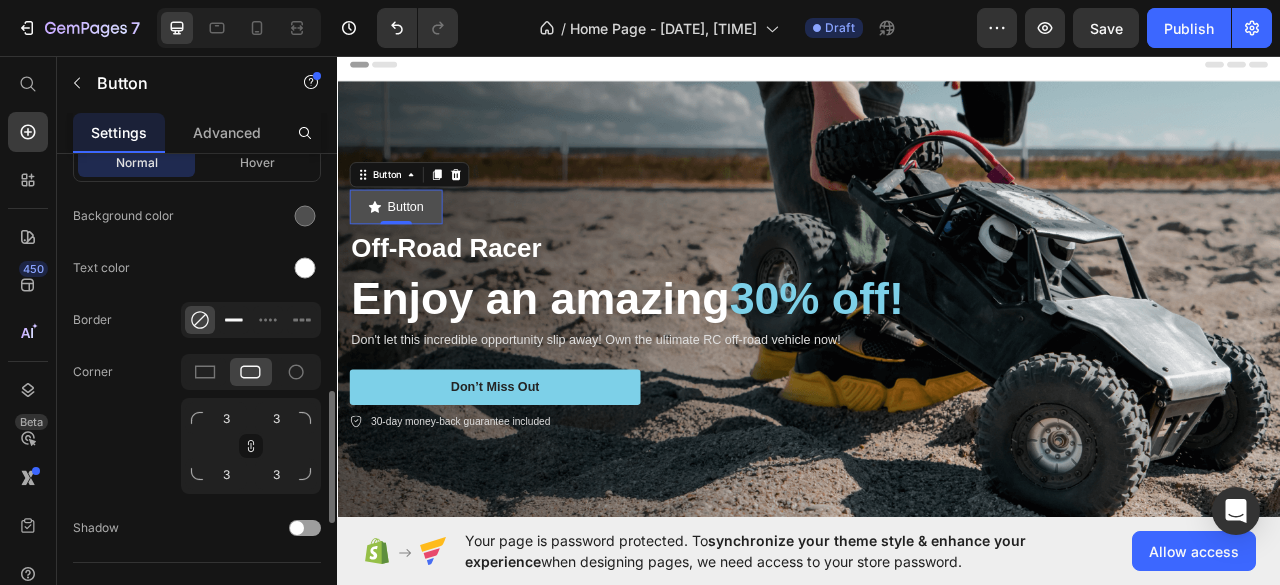 click 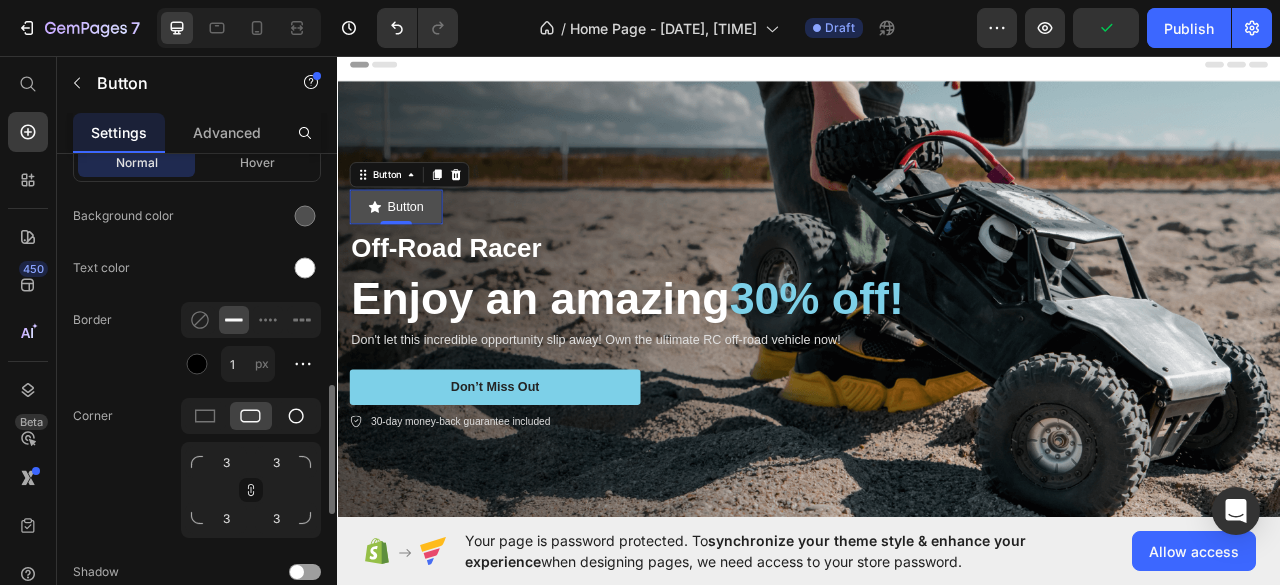 click 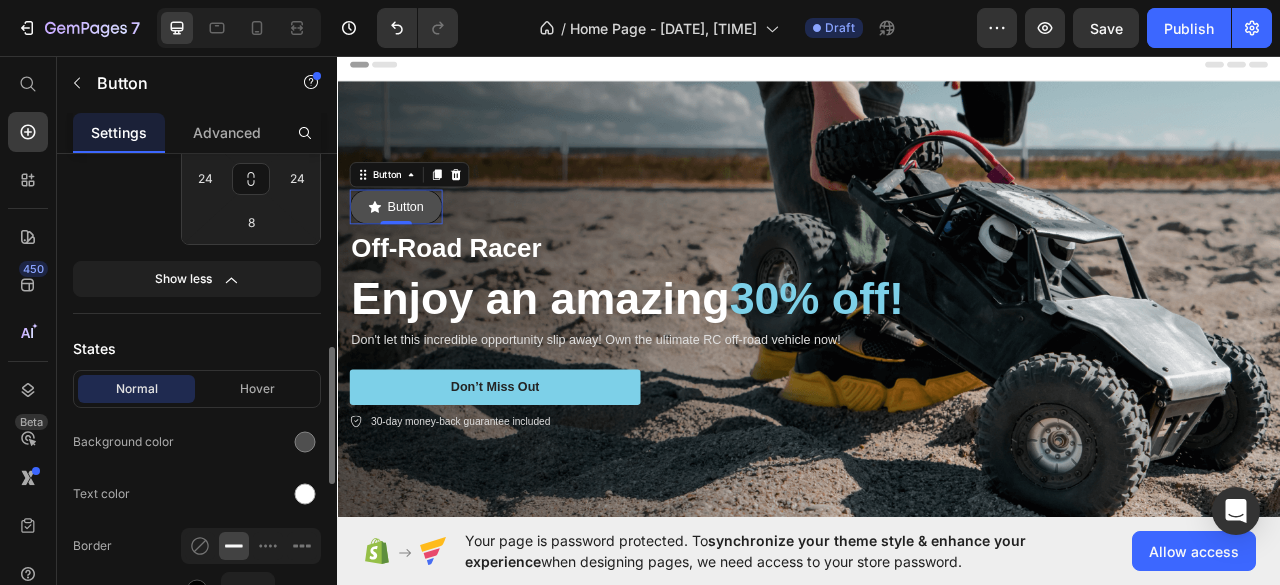 scroll, scrollTop: 0, scrollLeft: 0, axis: both 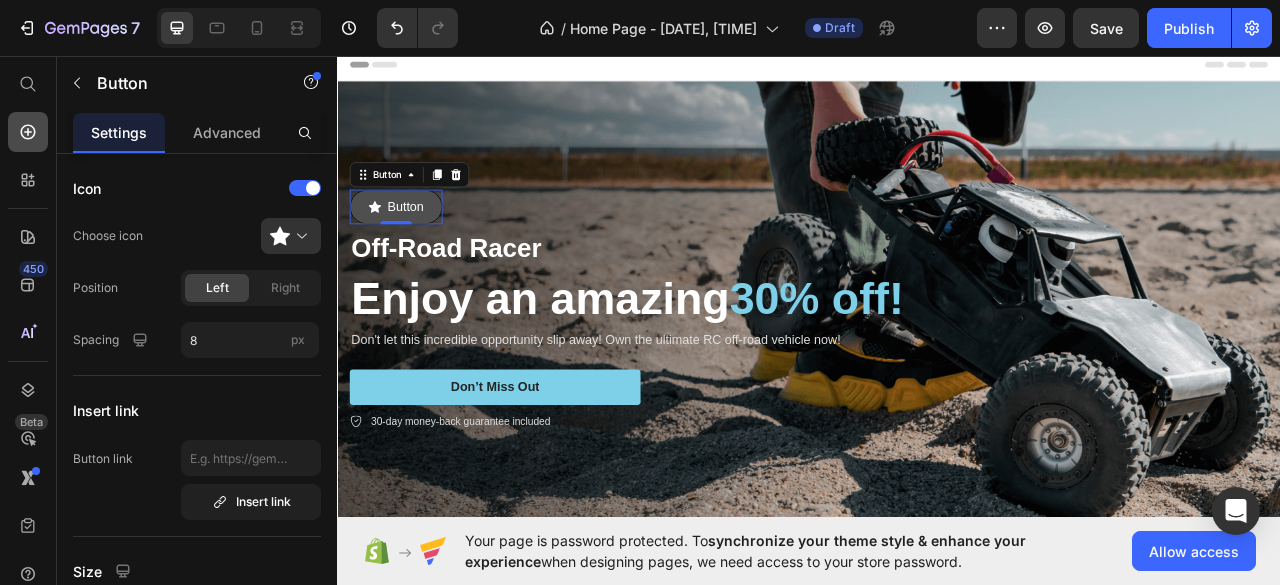 click 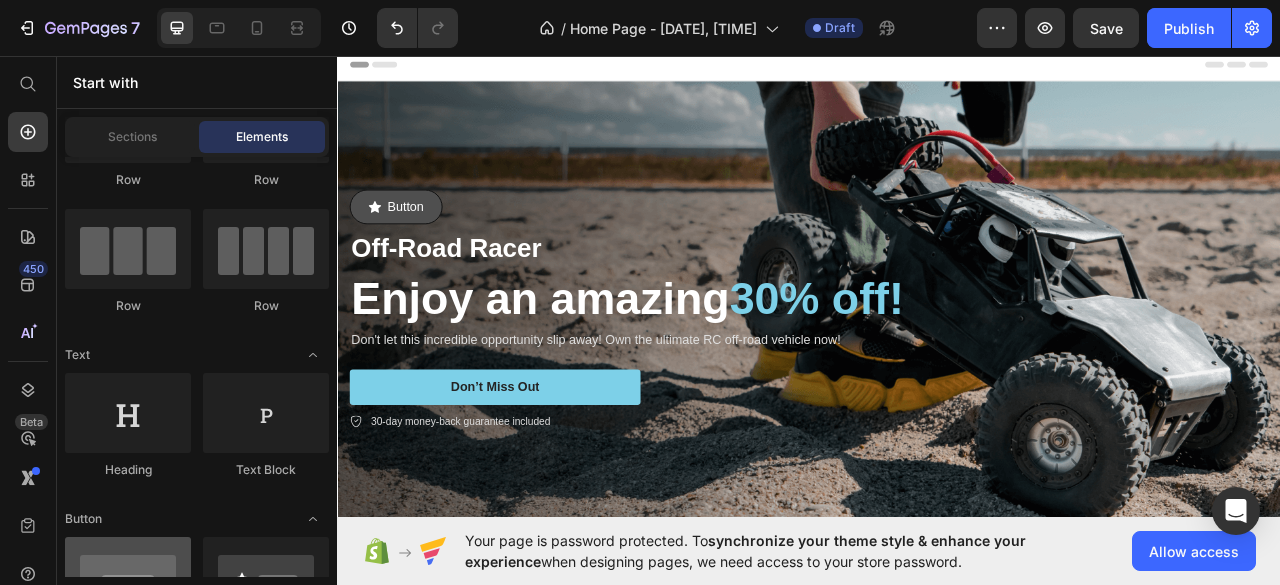 scroll, scrollTop: 0, scrollLeft: 0, axis: both 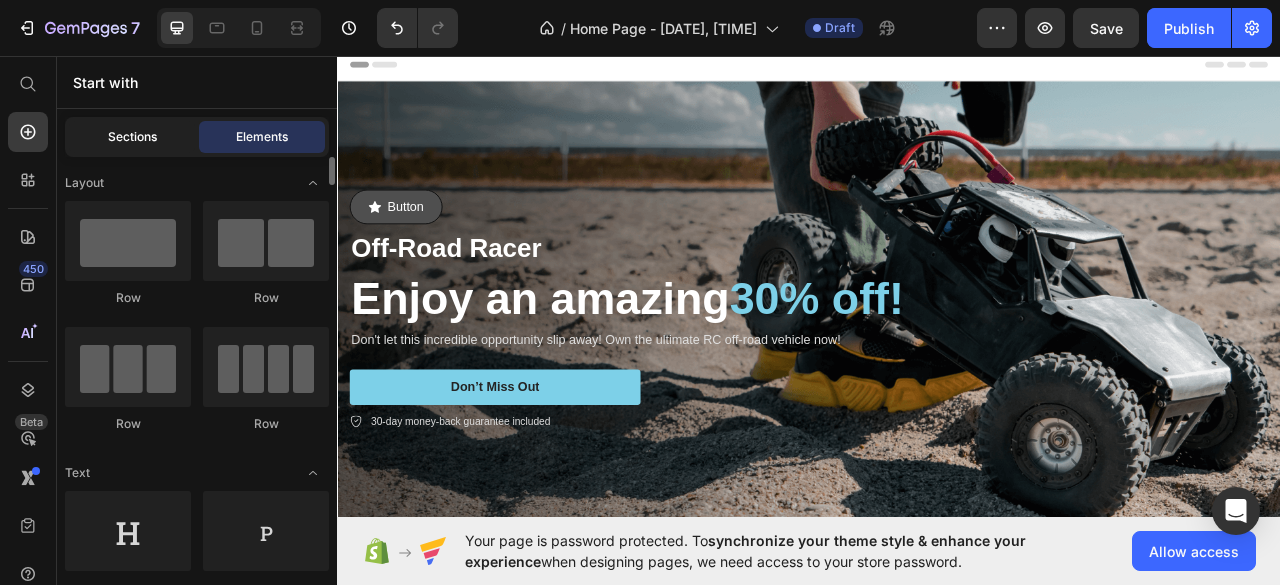 drag, startPoint x: 107, startPoint y: 115, endPoint x: 114, endPoint y: 123, distance: 10.630146 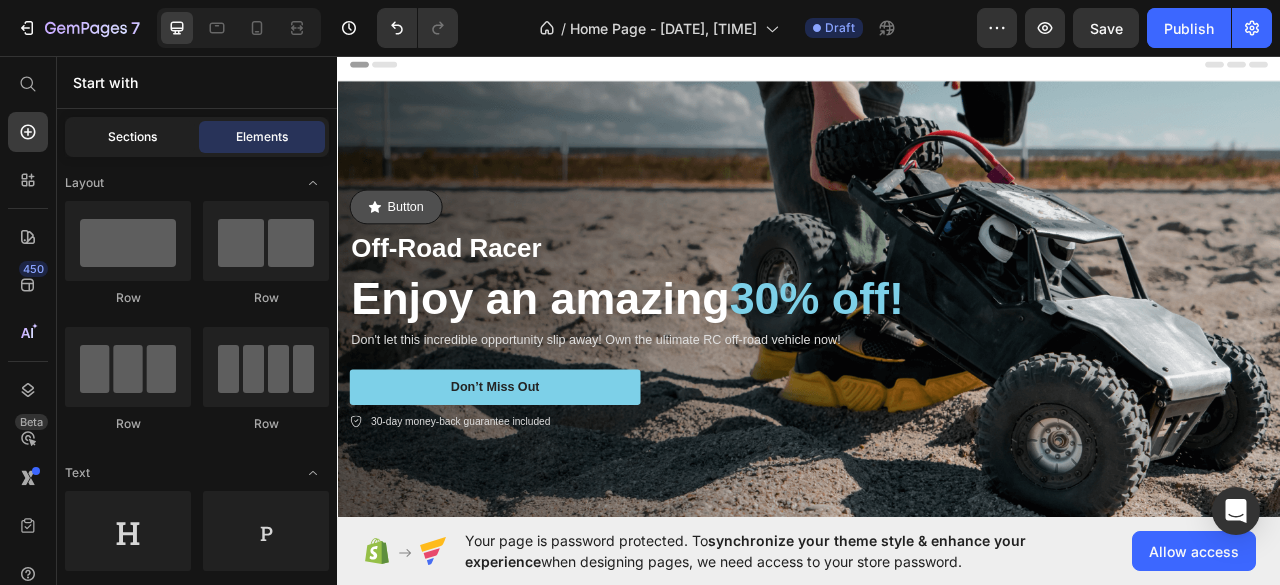 click on "Sections" 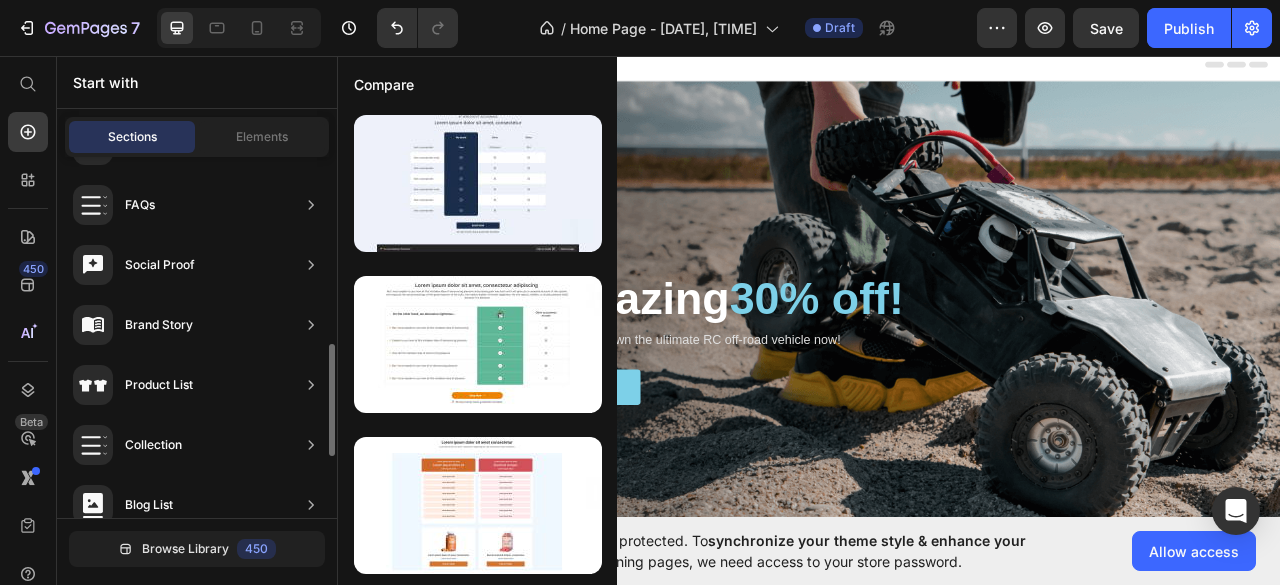 scroll, scrollTop: 597, scrollLeft: 0, axis: vertical 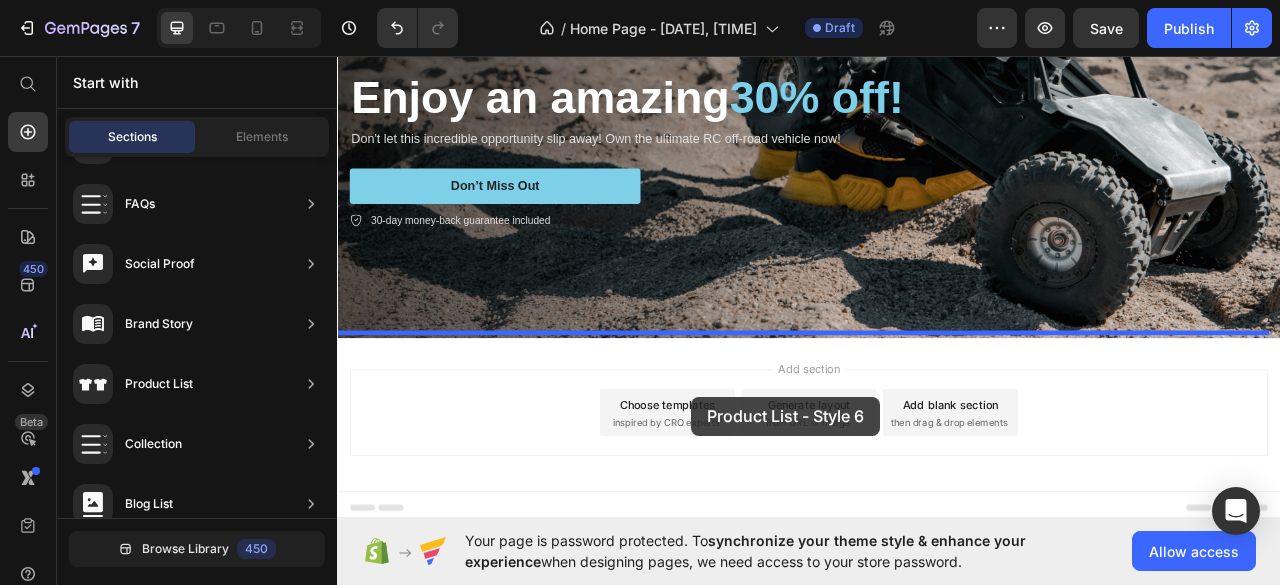 drag, startPoint x: 797, startPoint y: 287, endPoint x: 787, endPoint y: 492, distance: 205.24376 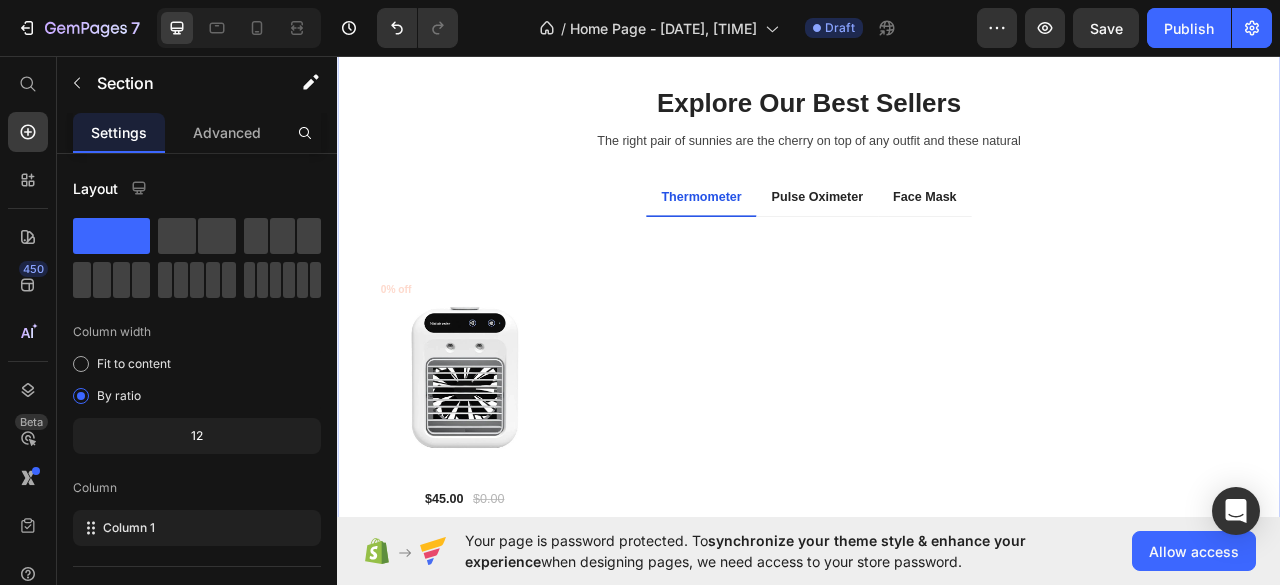 scroll, scrollTop: 678, scrollLeft: 0, axis: vertical 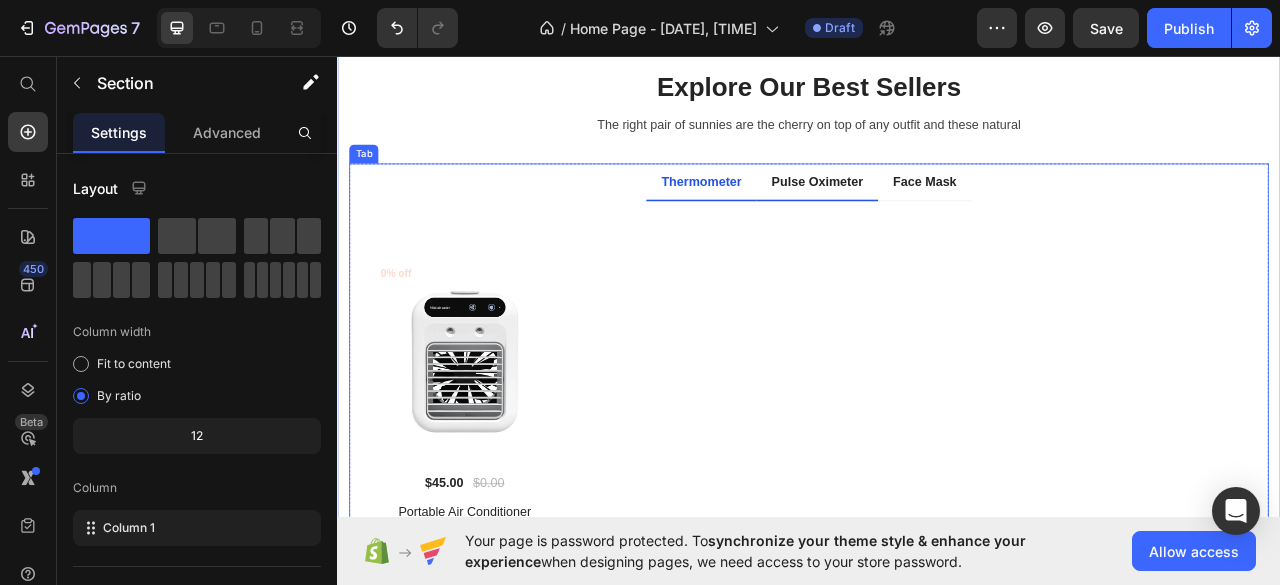 click on "Pulse Oximeter" at bounding box center (947, 217) 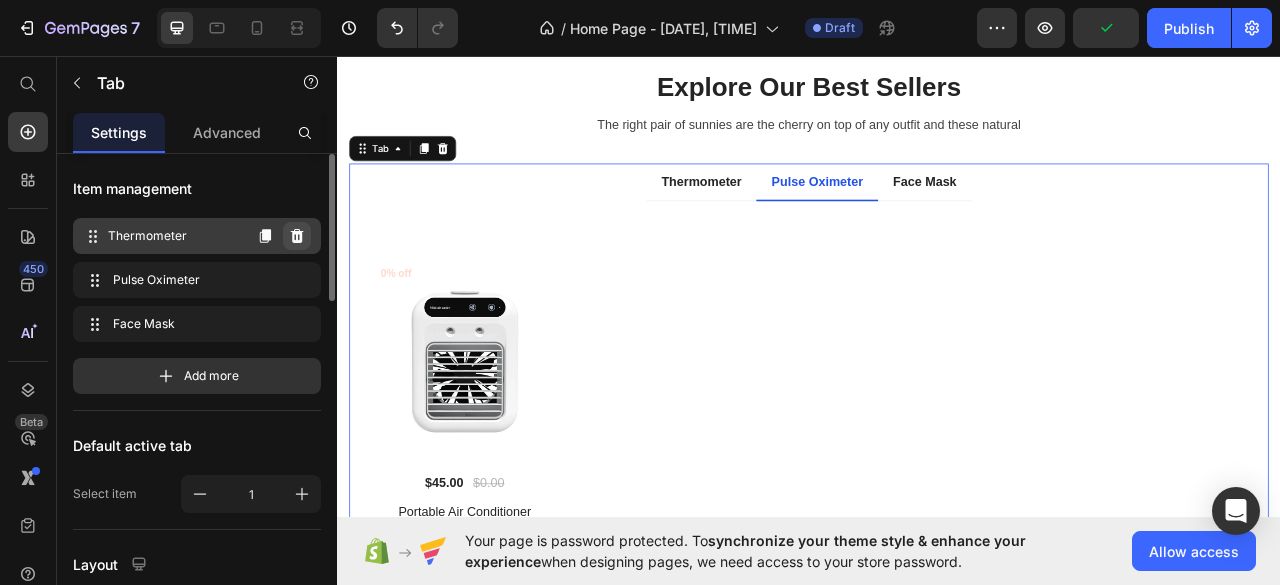 click 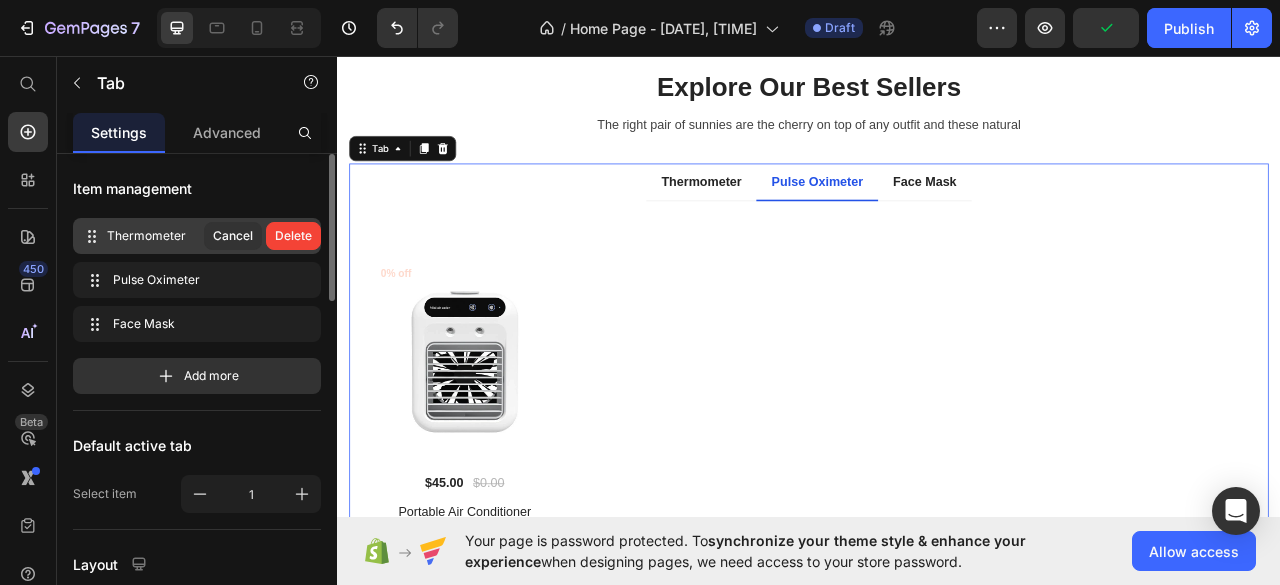 click on "Delete" at bounding box center (293, 236) 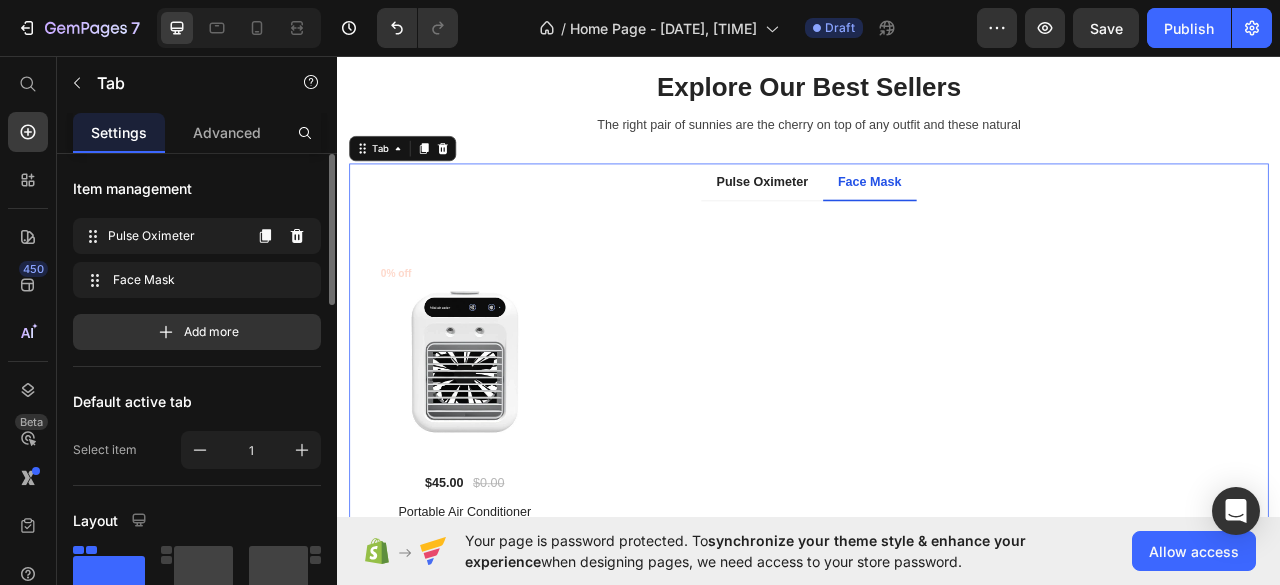 click 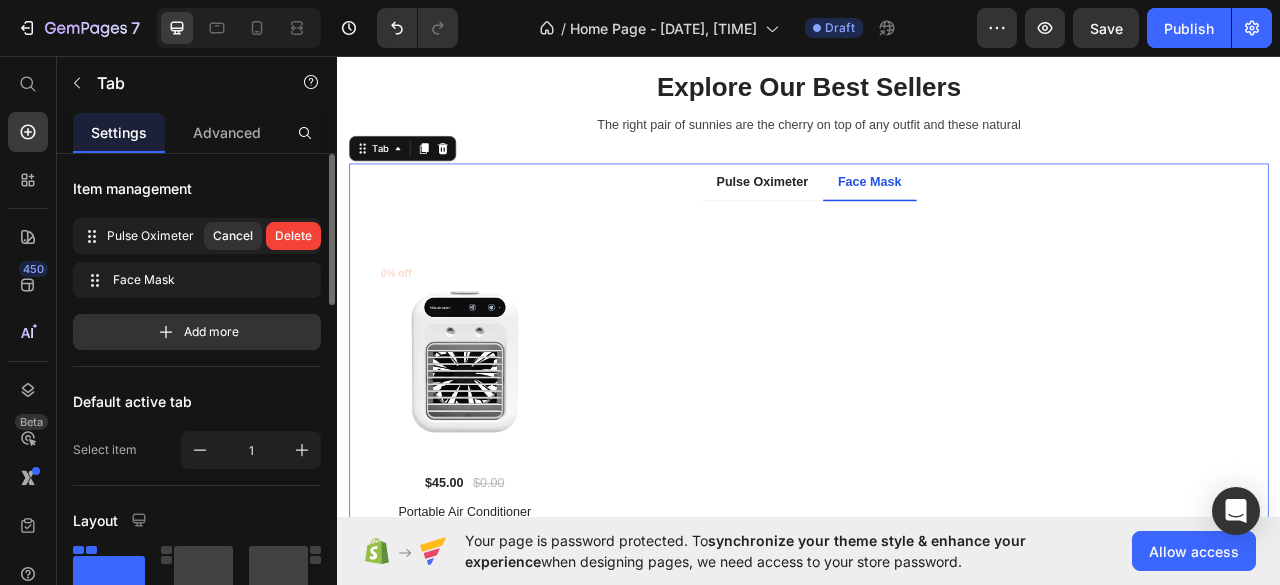 click on "Delete" at bounding box center (293, 236) 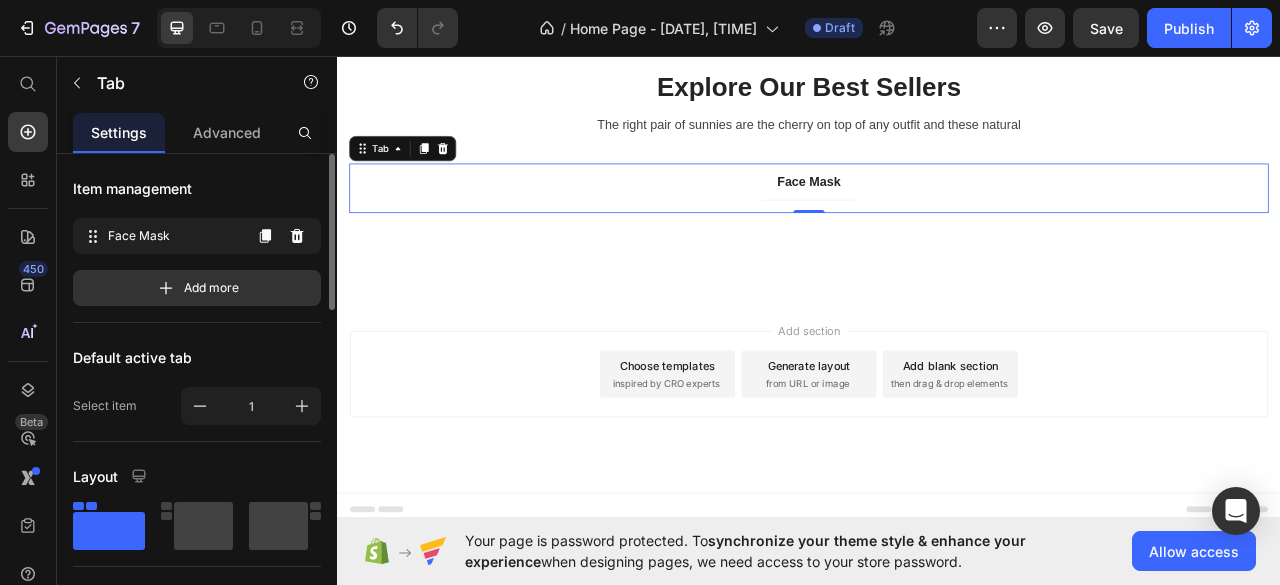 scroll, scrollTop: 669, scrollLeft: 0, axis: vertical 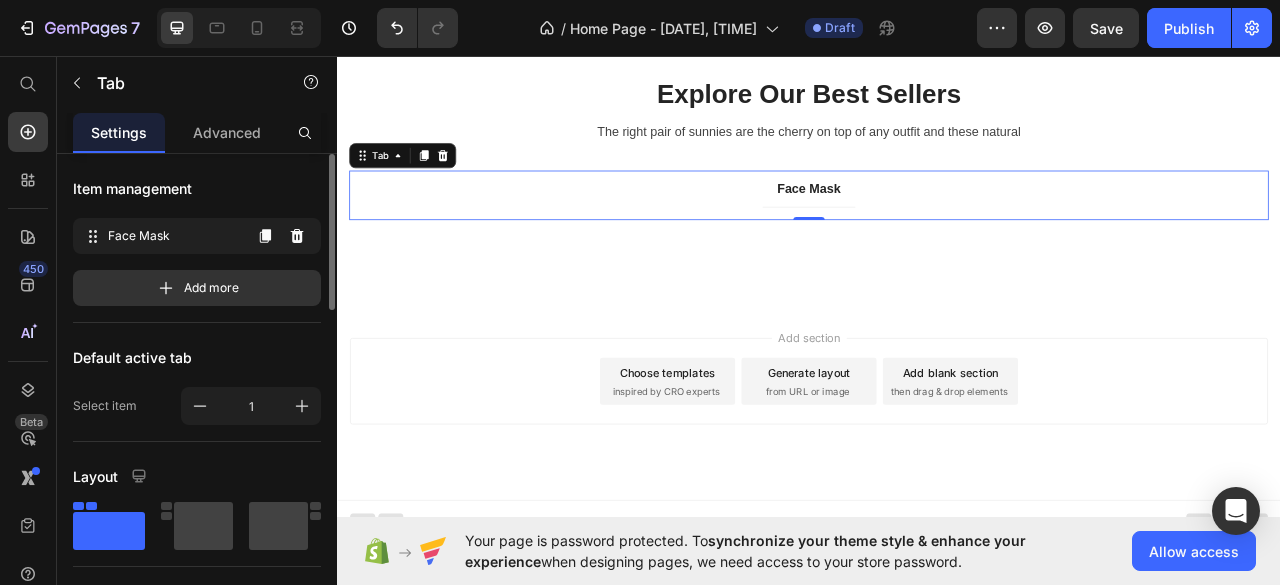 click 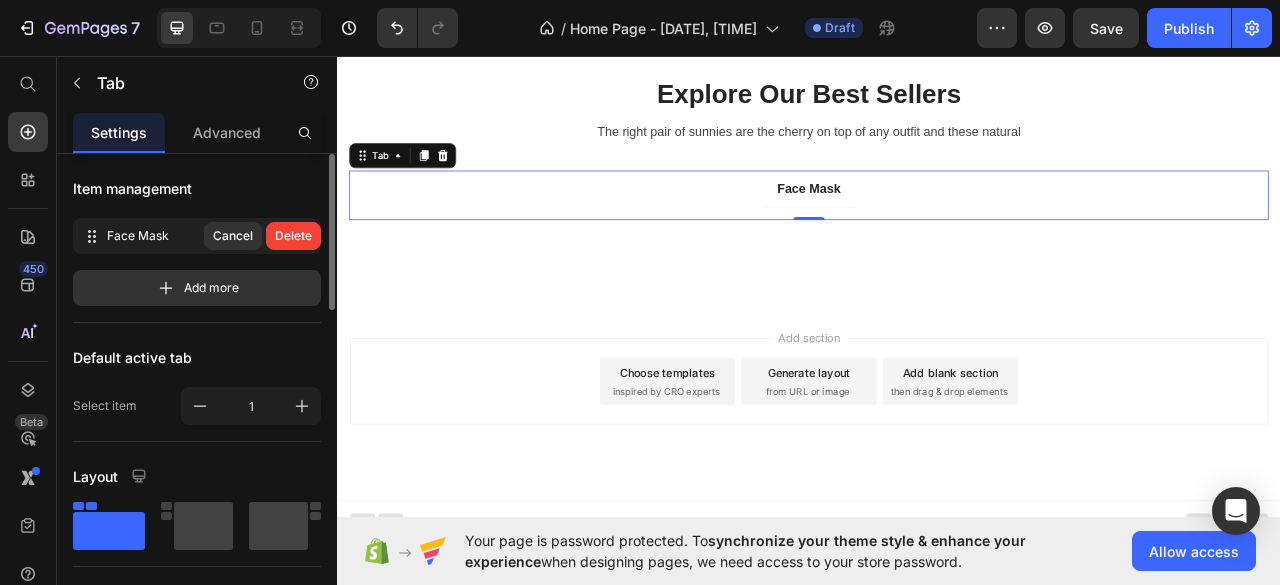 click on "Delete" at bounding box center [293, 236] 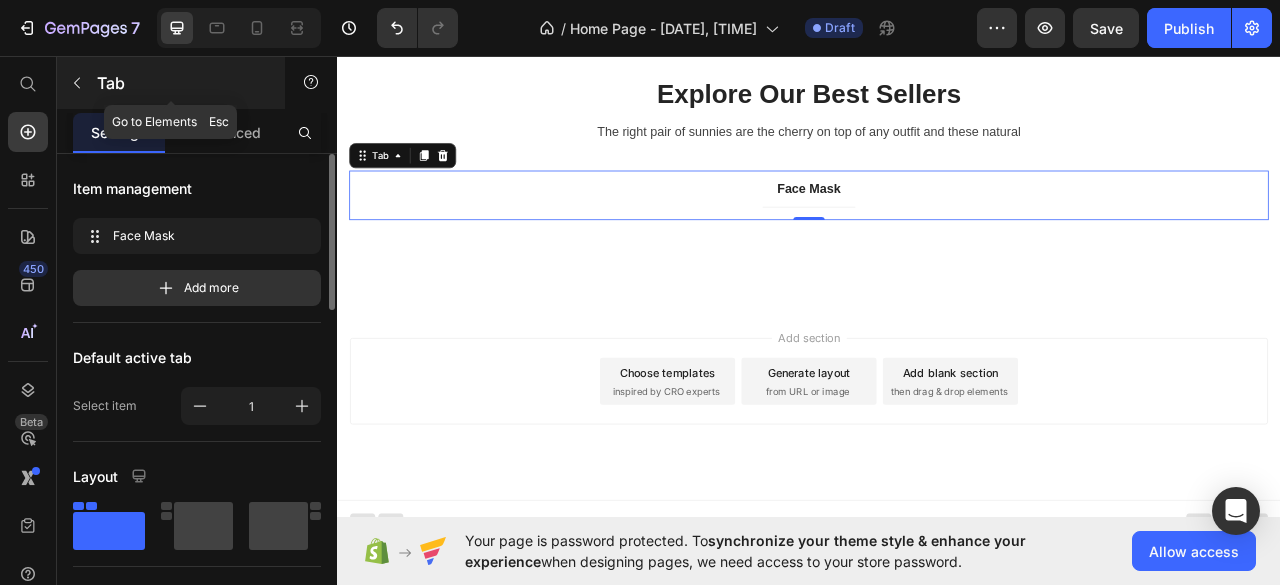 click 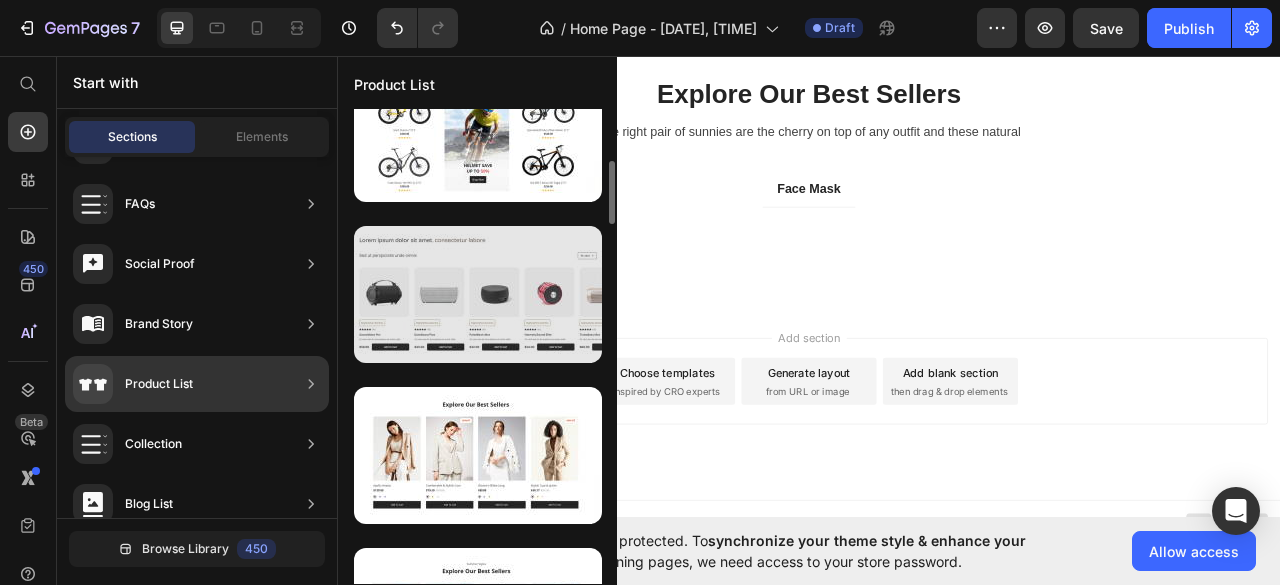 scroll, scrollTop: 374, scrollLeft: 0, axis: vertical 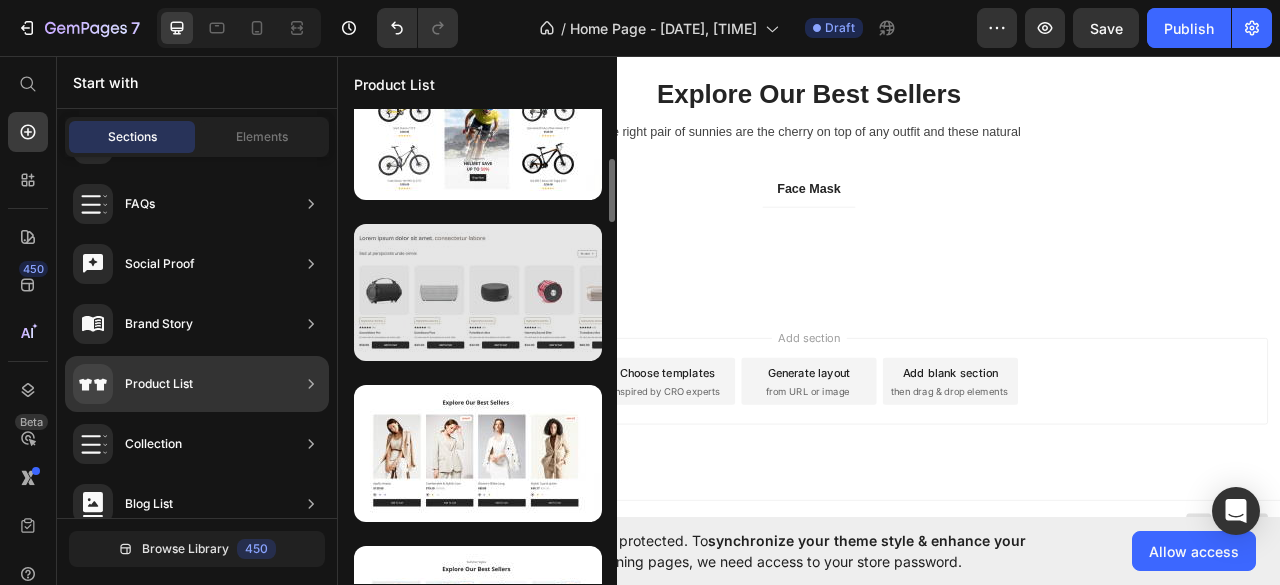 click at bounding box center (478, 292) 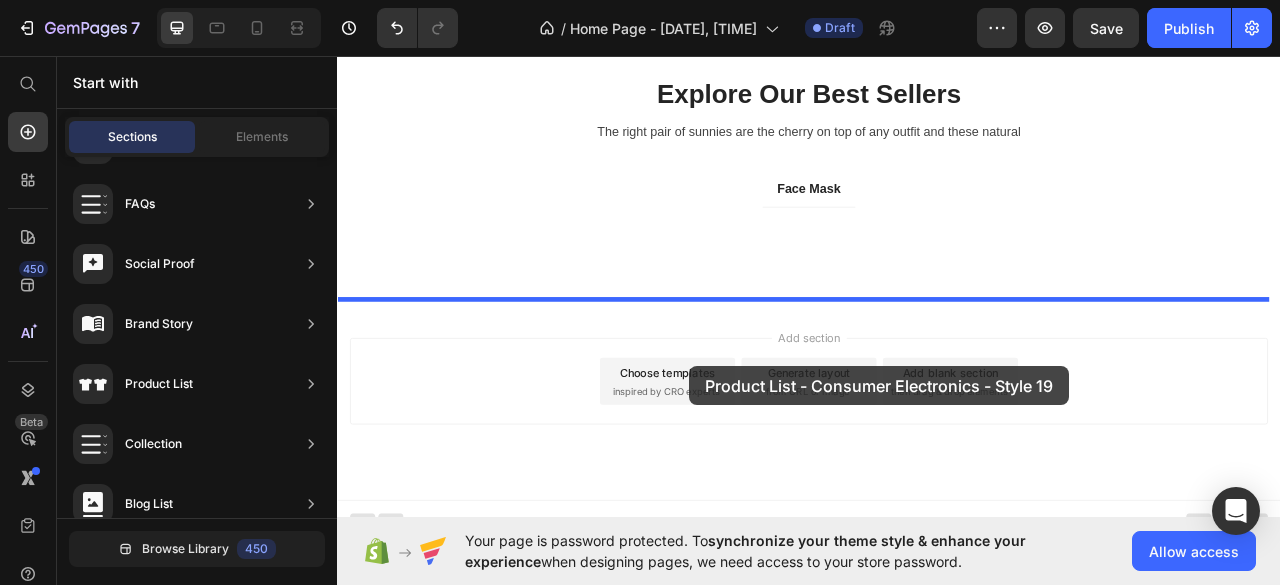 drag, startPoint x: 815, startPoint y: 357, endPoint x: 785, endPoint y: 448, distance: 95.817535 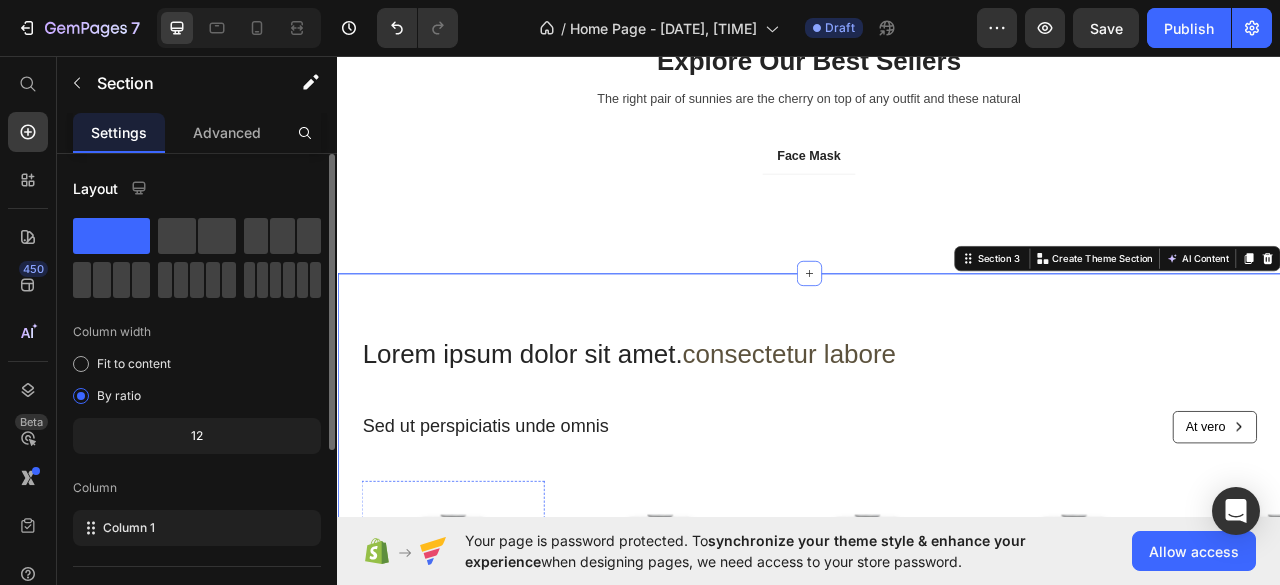 scroll, scrollTop: 712, scrollLeft: 0, axis: vertical 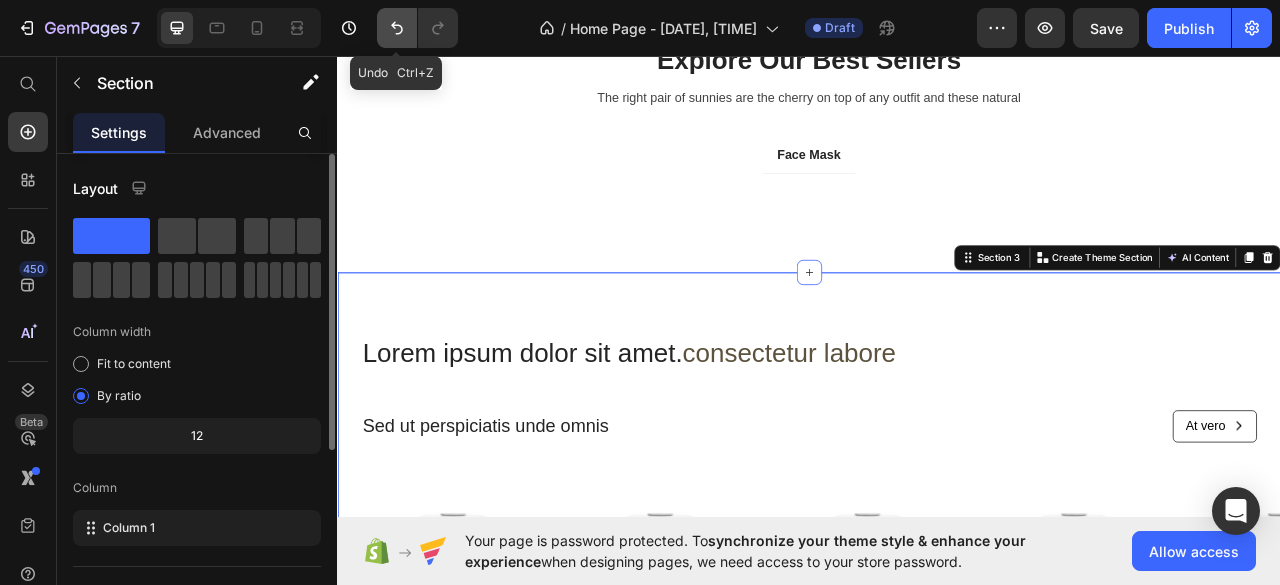 click 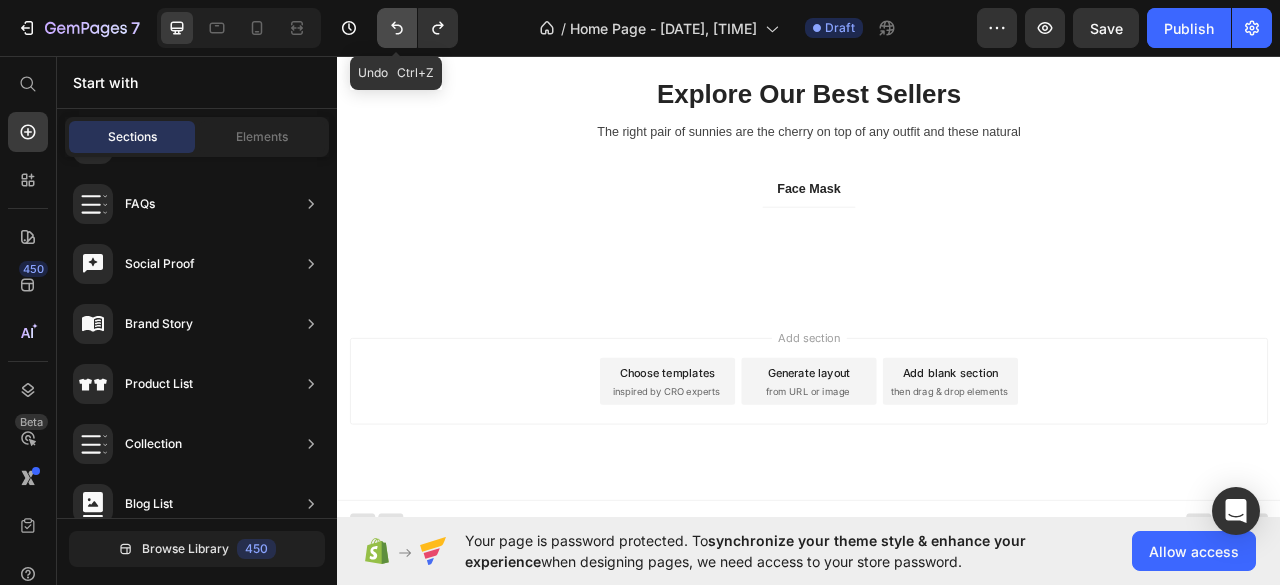 click 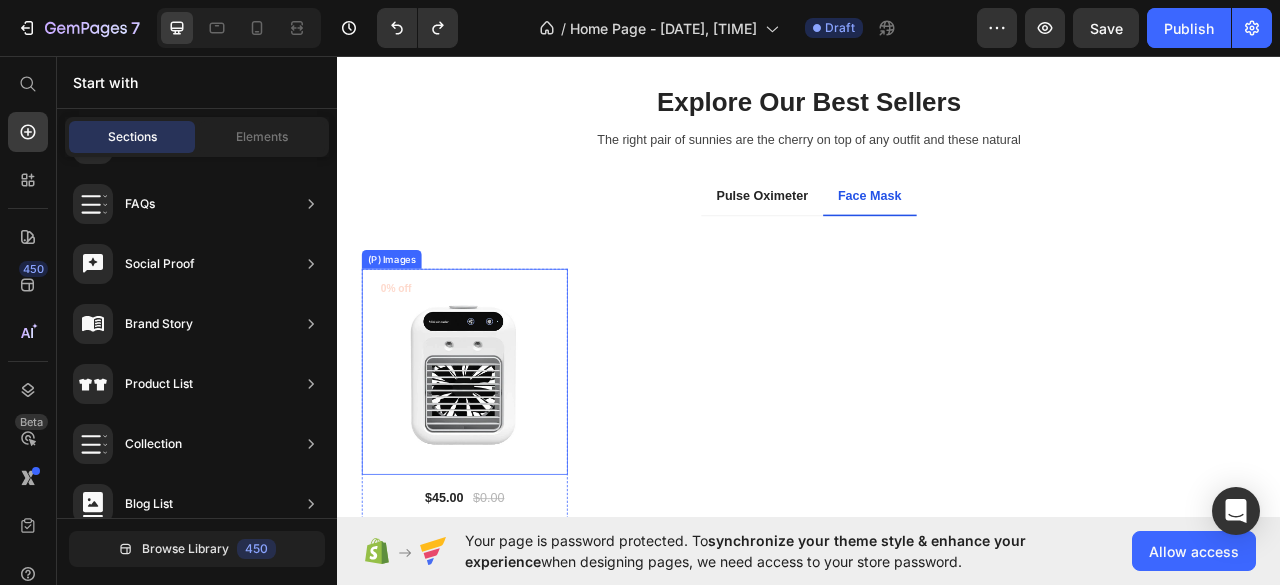 scroll, scrollTop: 624, scrollLeft: 0, axis: vertical 